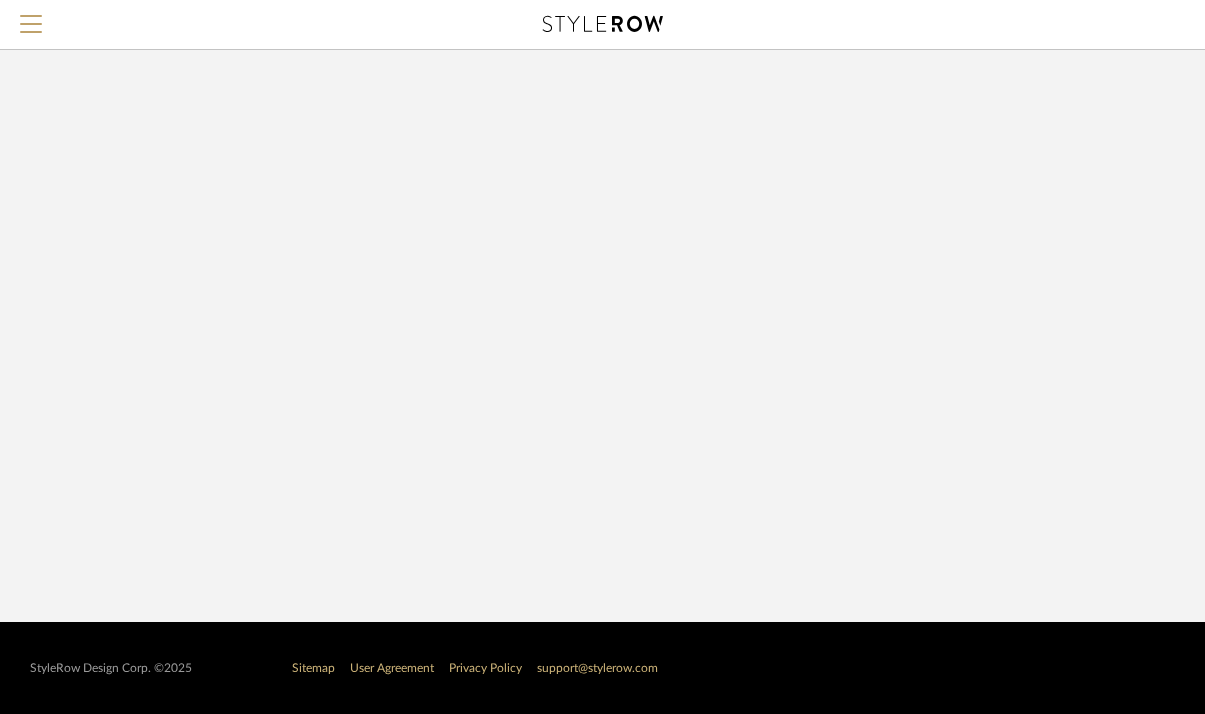 scroll, scrollTop: 0, scrollLeft: 0, axis: both 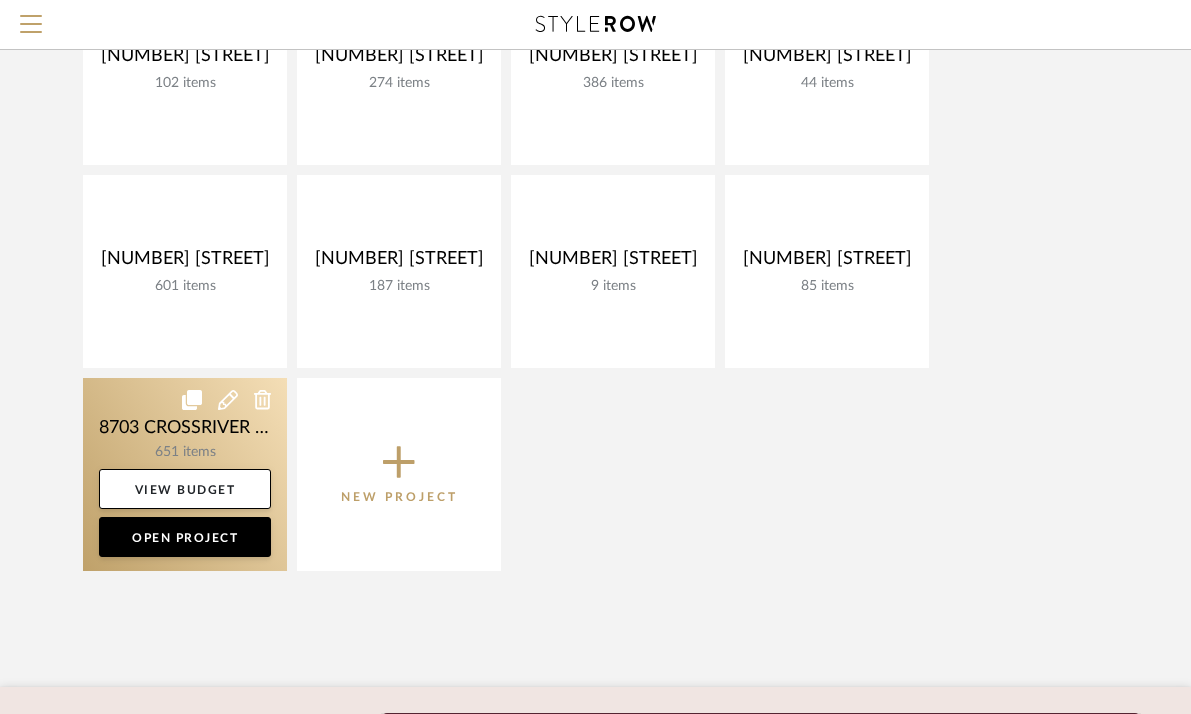 click 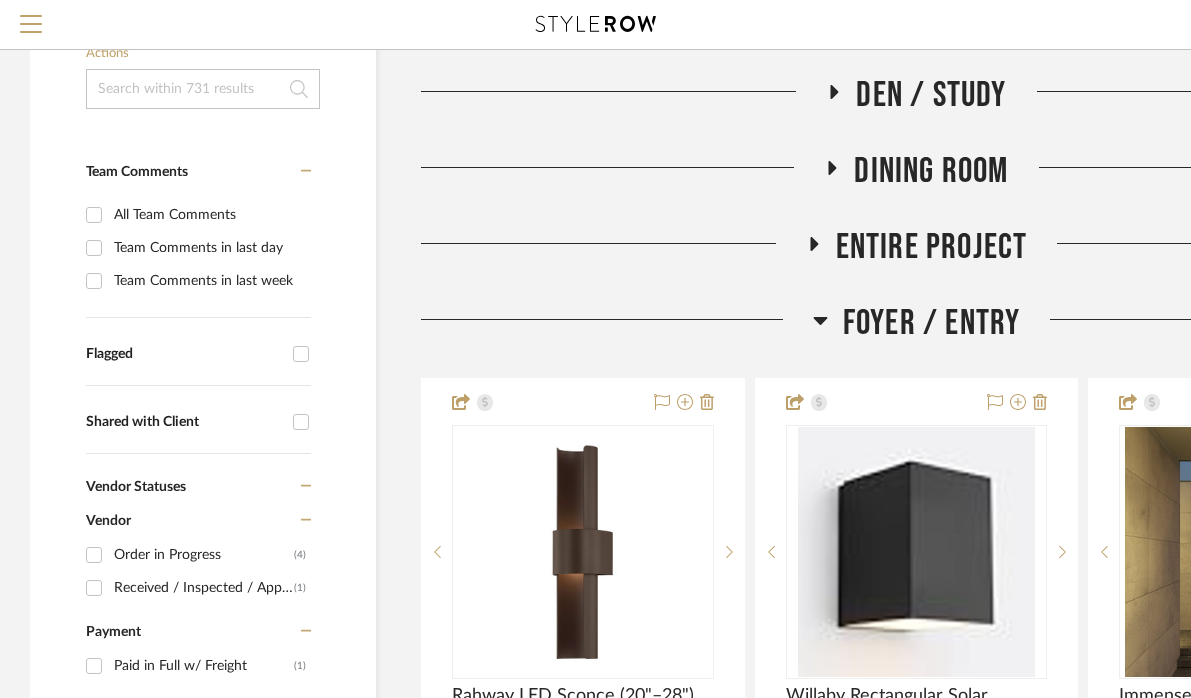 scroll, scrollTop: 343, scrollLeft: 0, axis: vertical 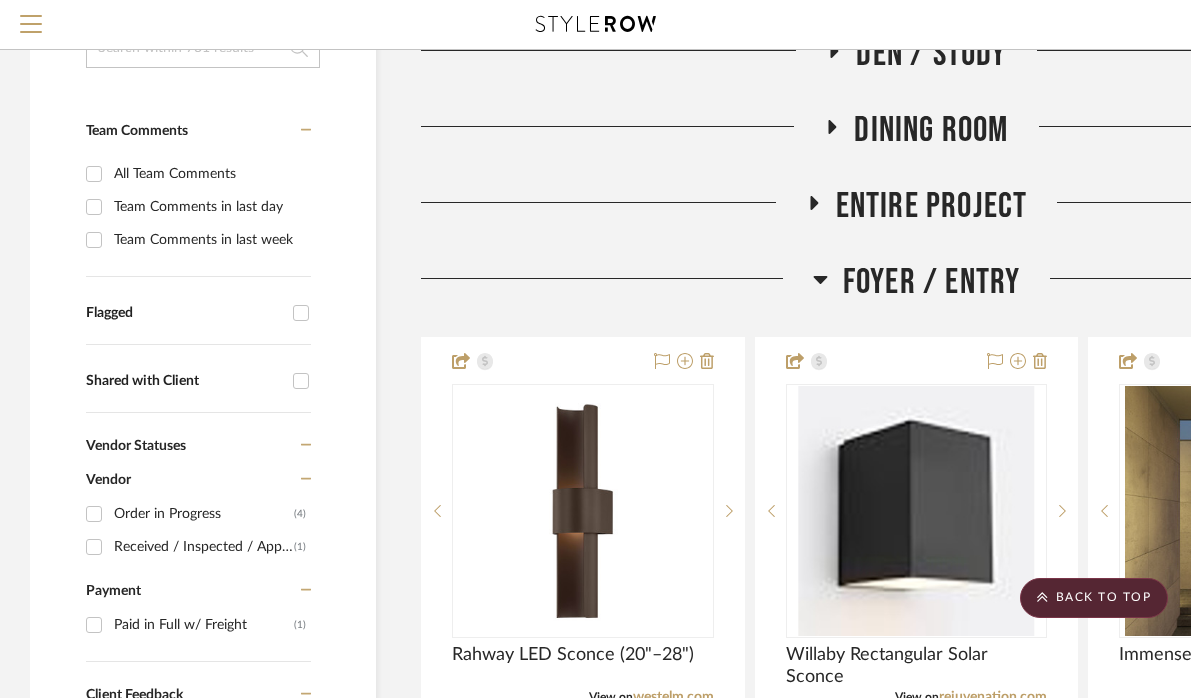 click 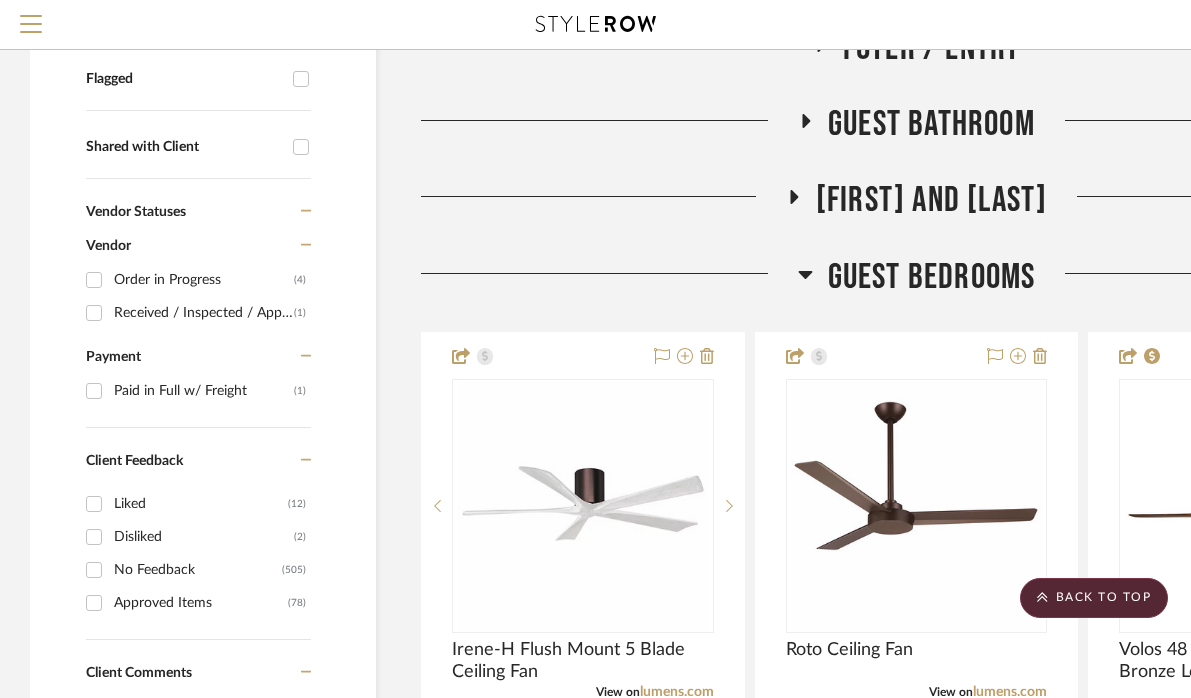 click 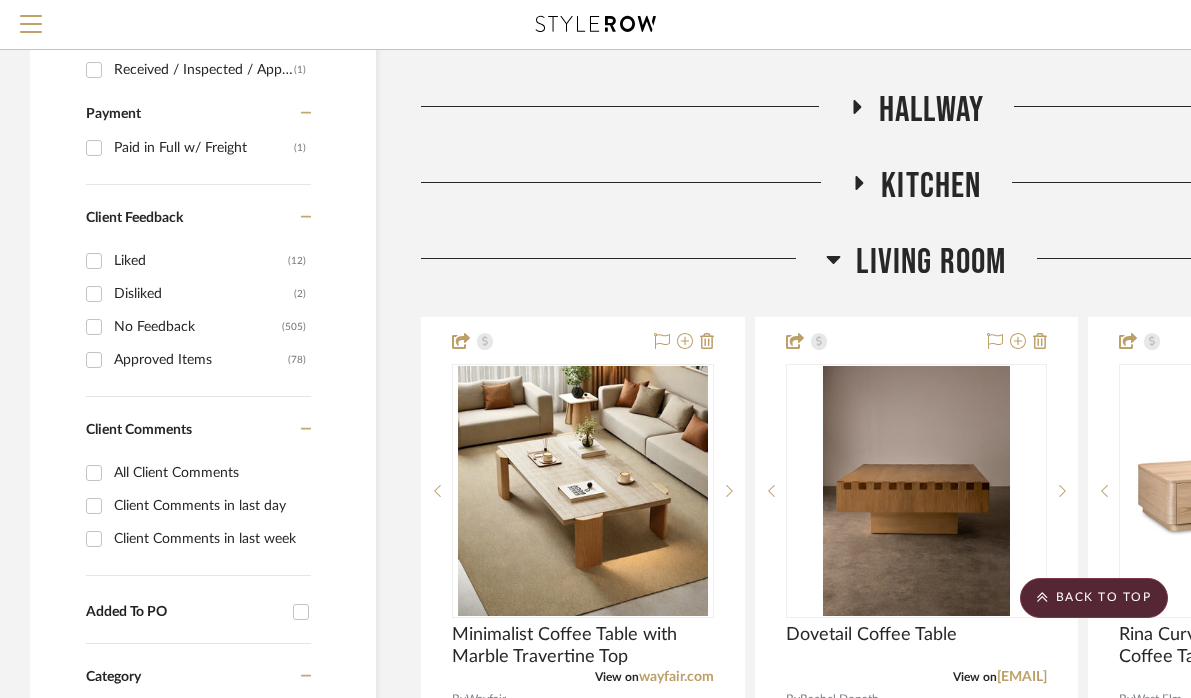click 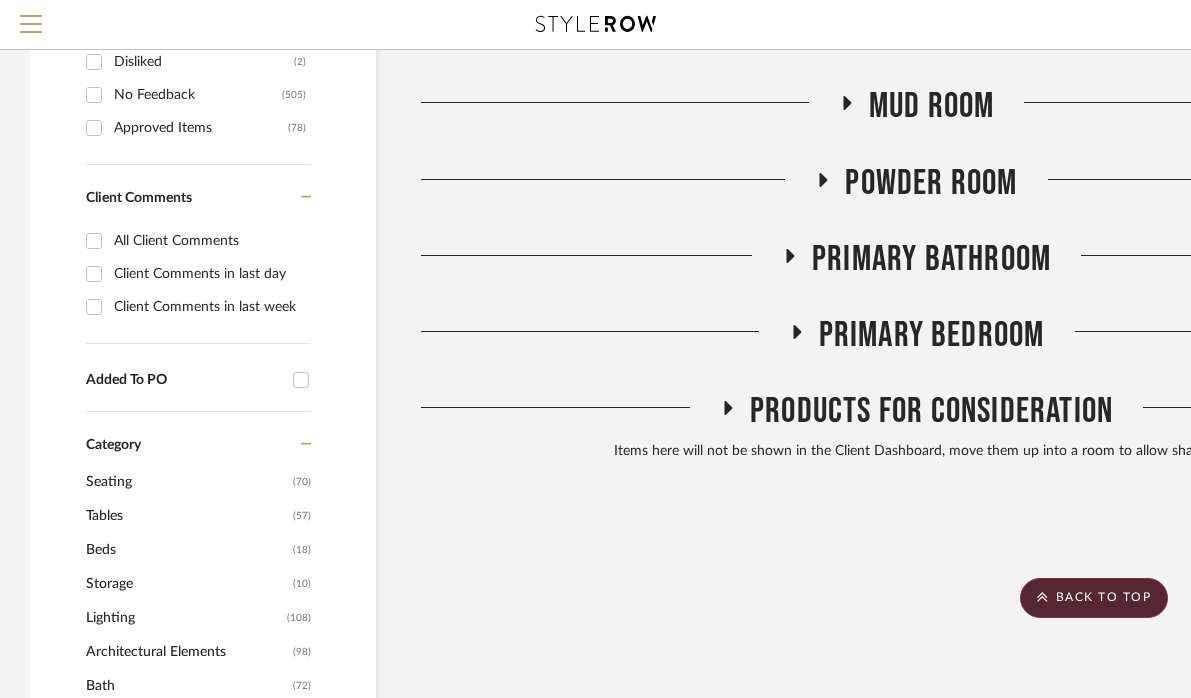 scroll, scrollTop: 1113, scrollLeft: 0, axis: vertical 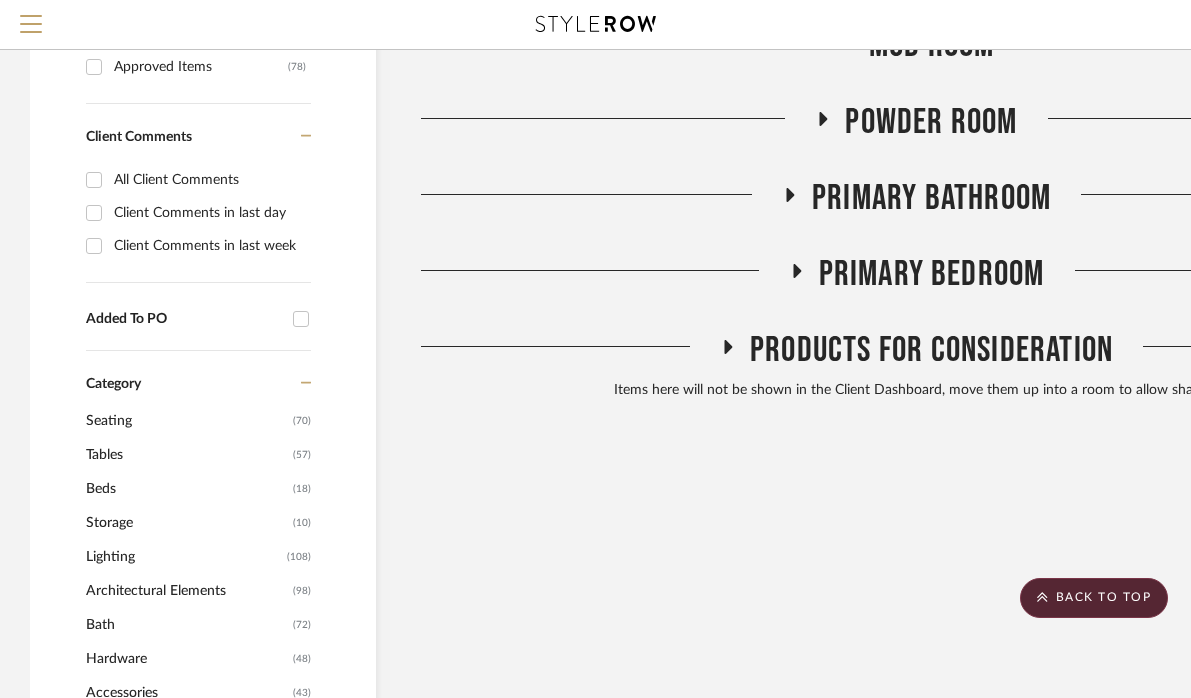 click 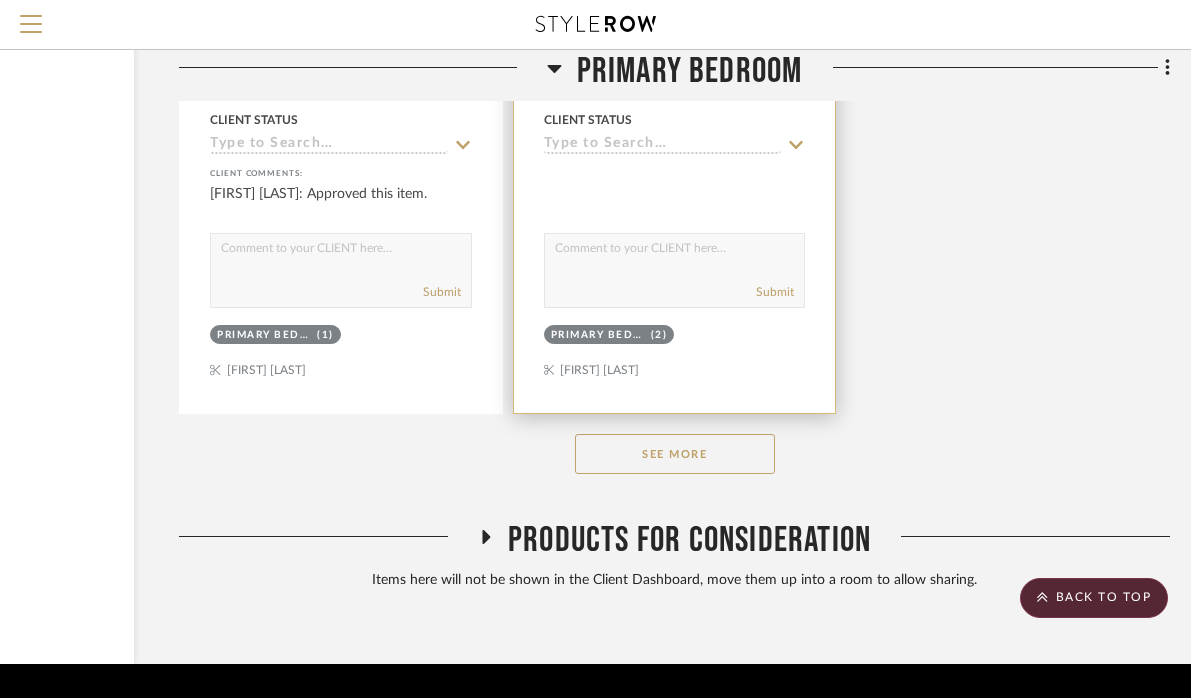 scroll, scrollTop: 3675, scrollLeft: 242, axis: both 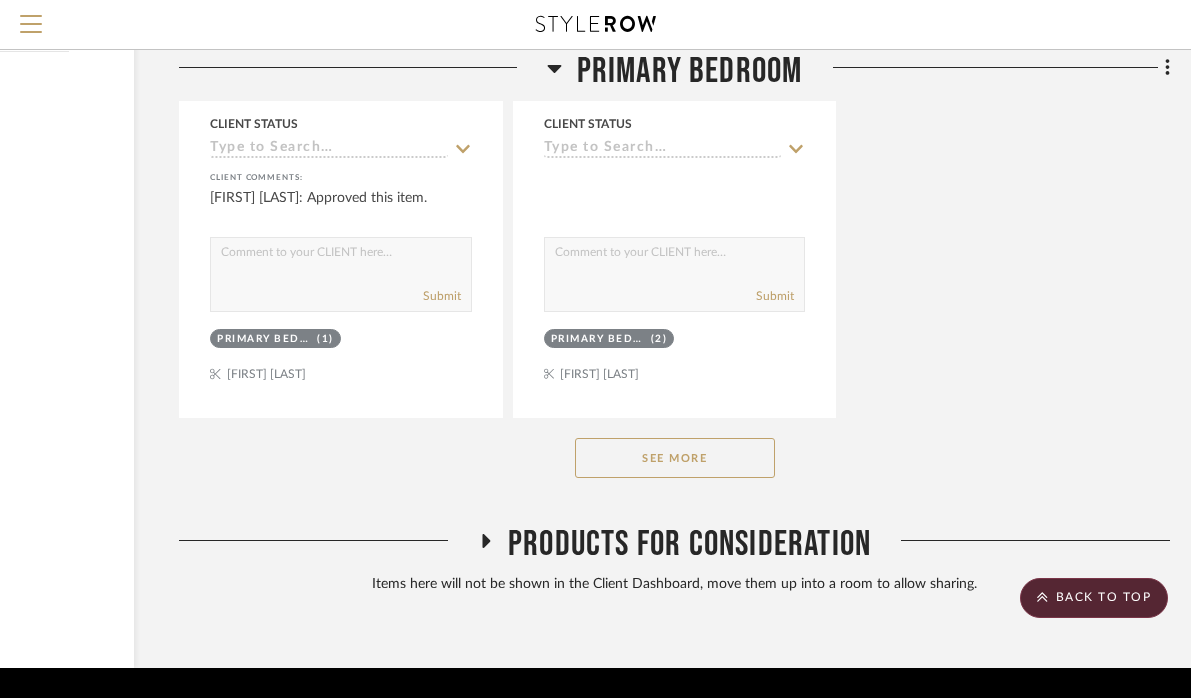 click on "See More" 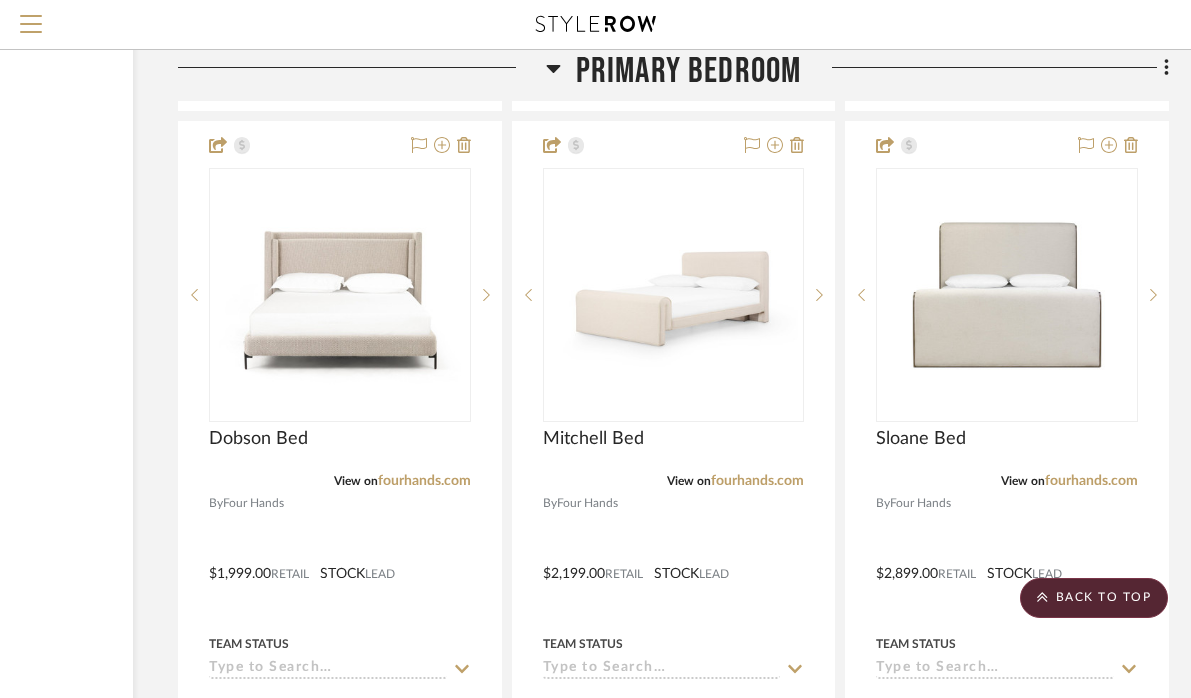 scroll, scrollTop: 7542, scrollLeft: 243, axis: both 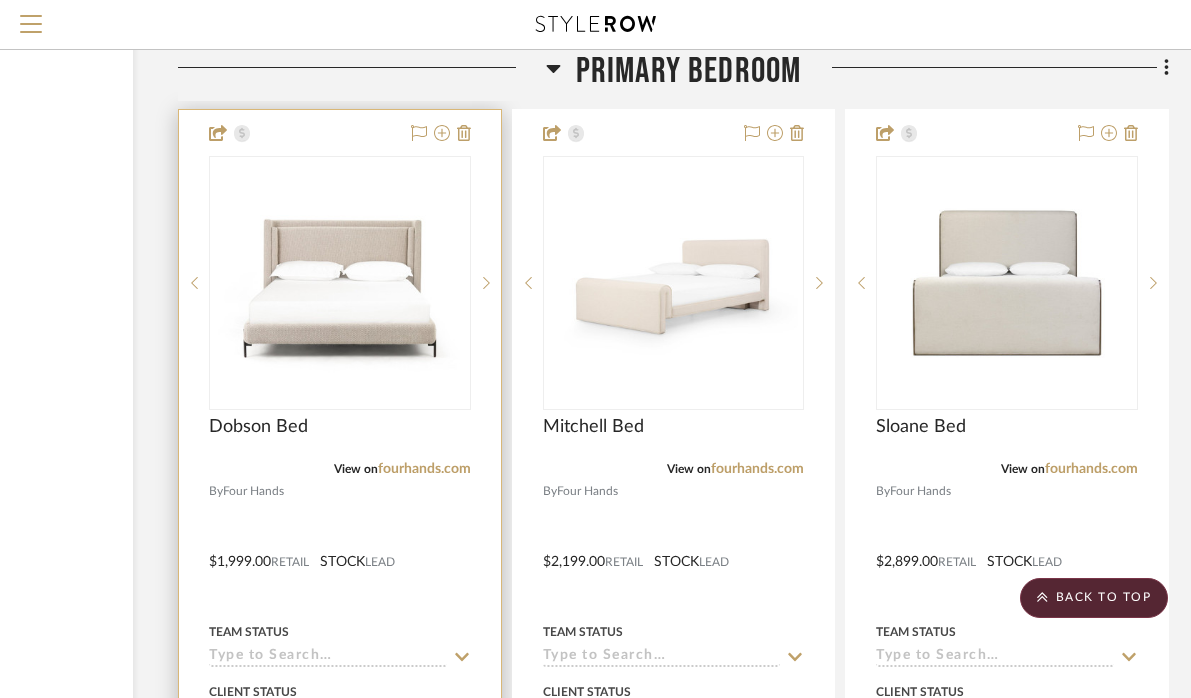 click at bounding box center [340, 283] 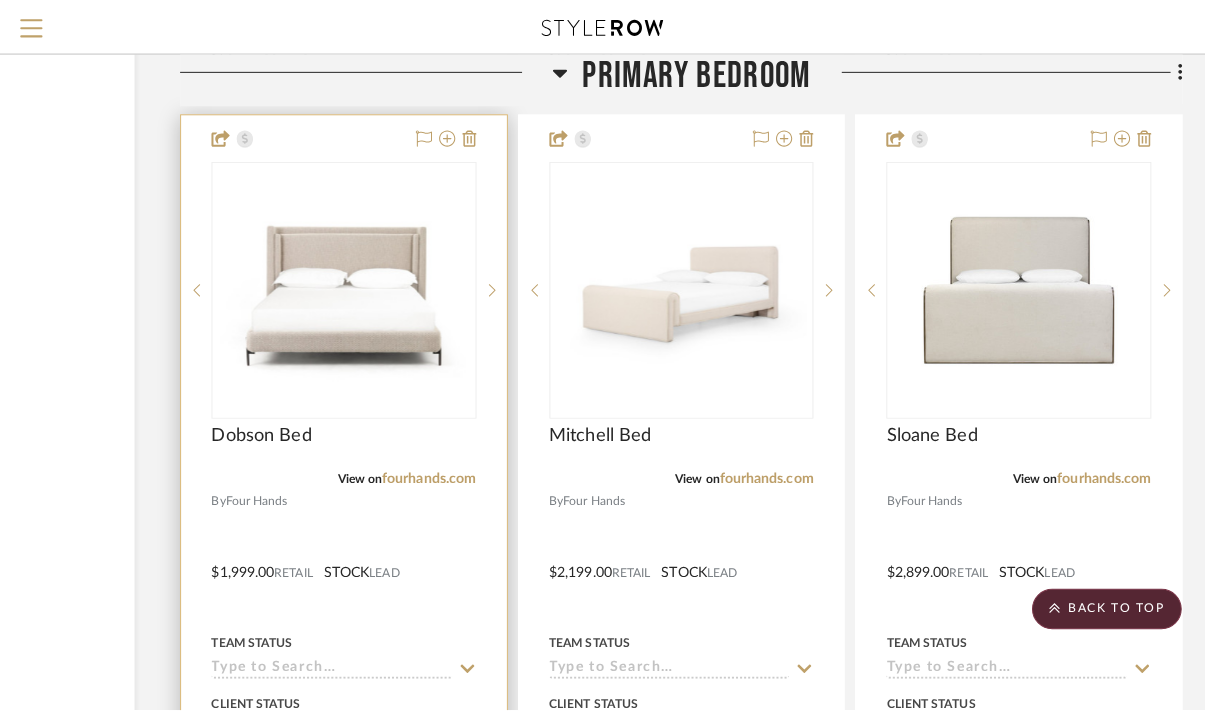 scroll, scrollTop: 0, scrollLeft: 0, axis: both 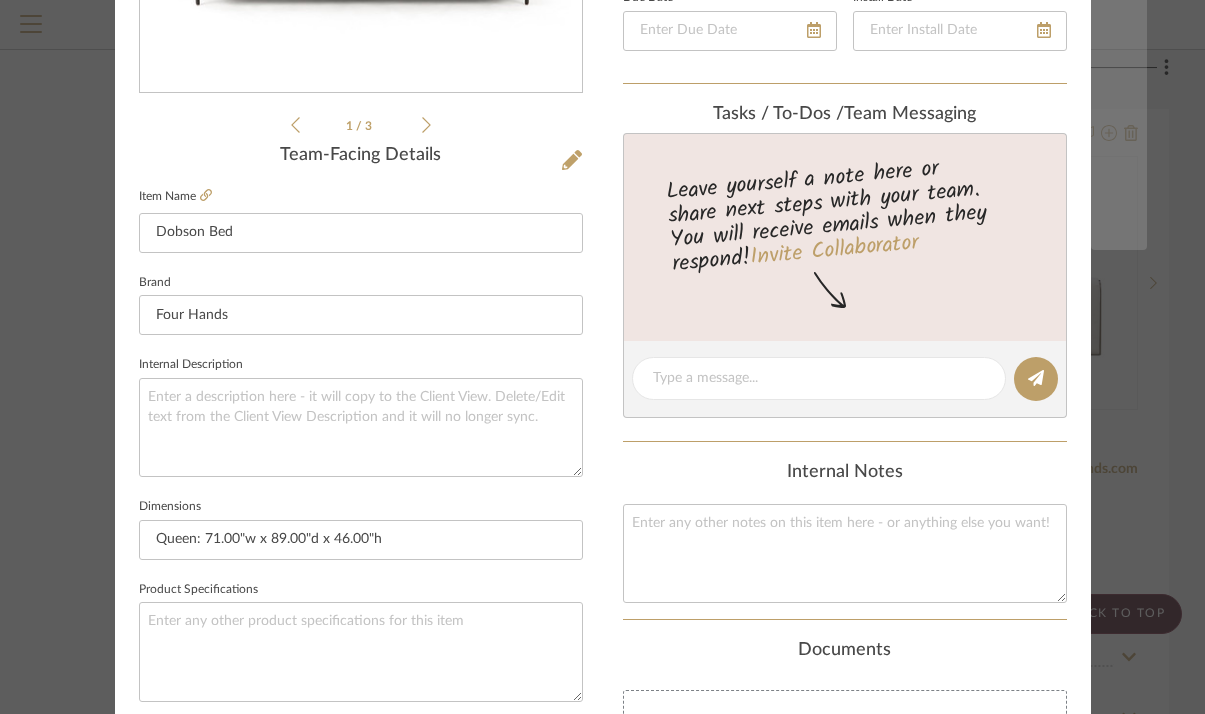 click at bounding box center [1106, -107] 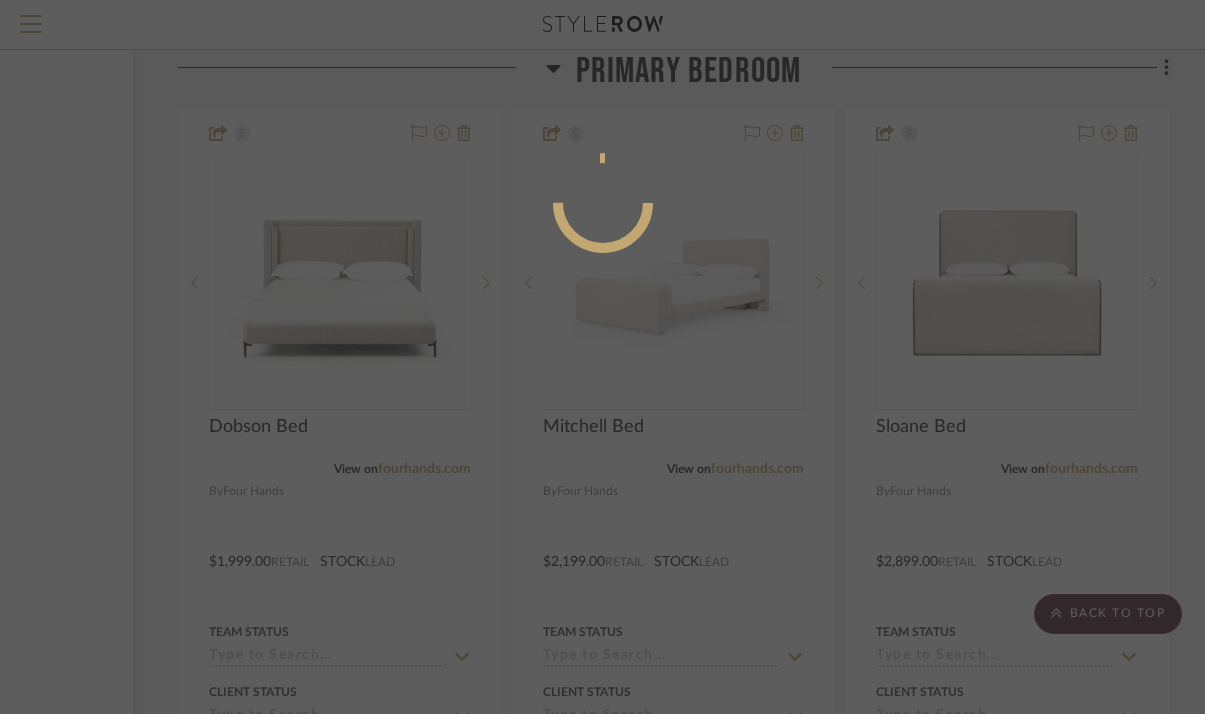 scroll, scrollTop: 162, scrollLeft: 0, axis: vertical 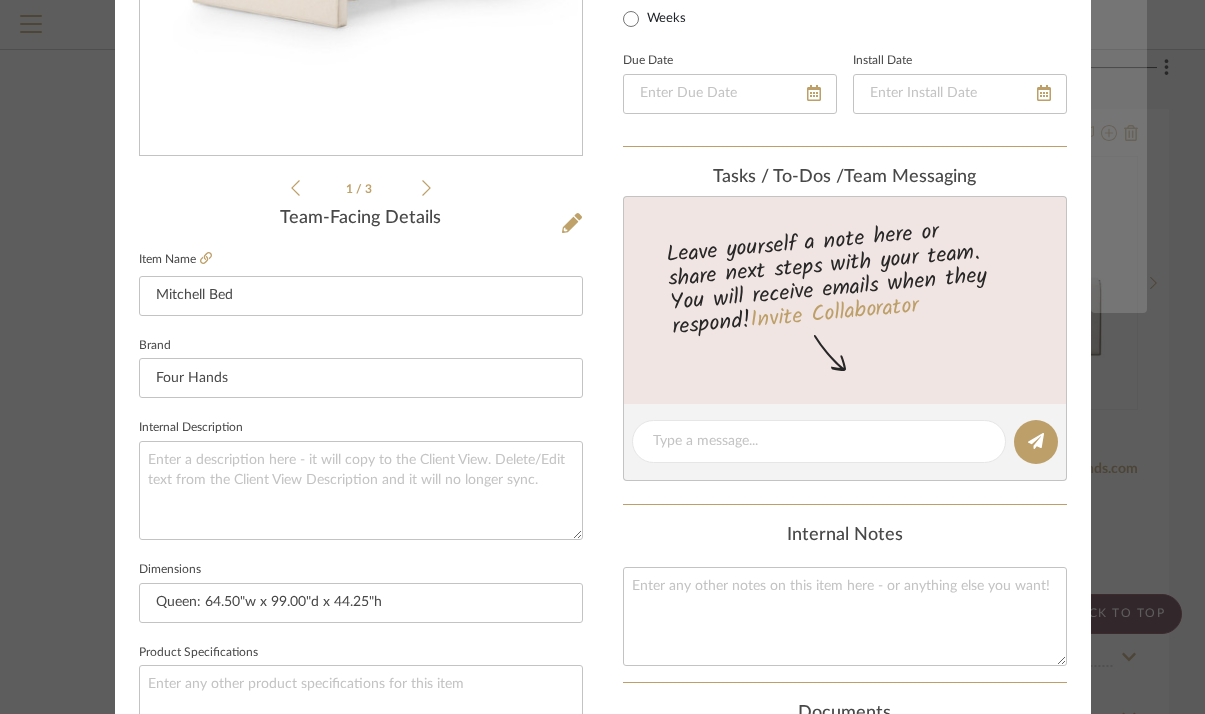 click at bounding box center [1119, -44] 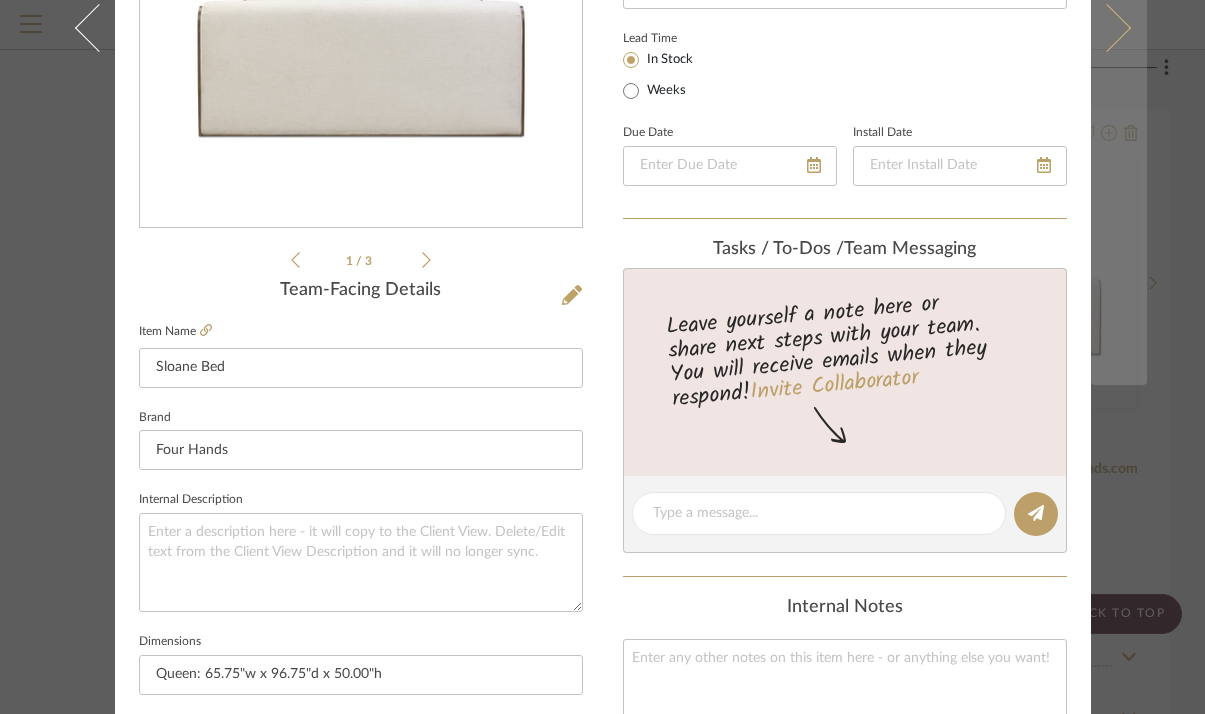 click at bounding box center (1119, 28) 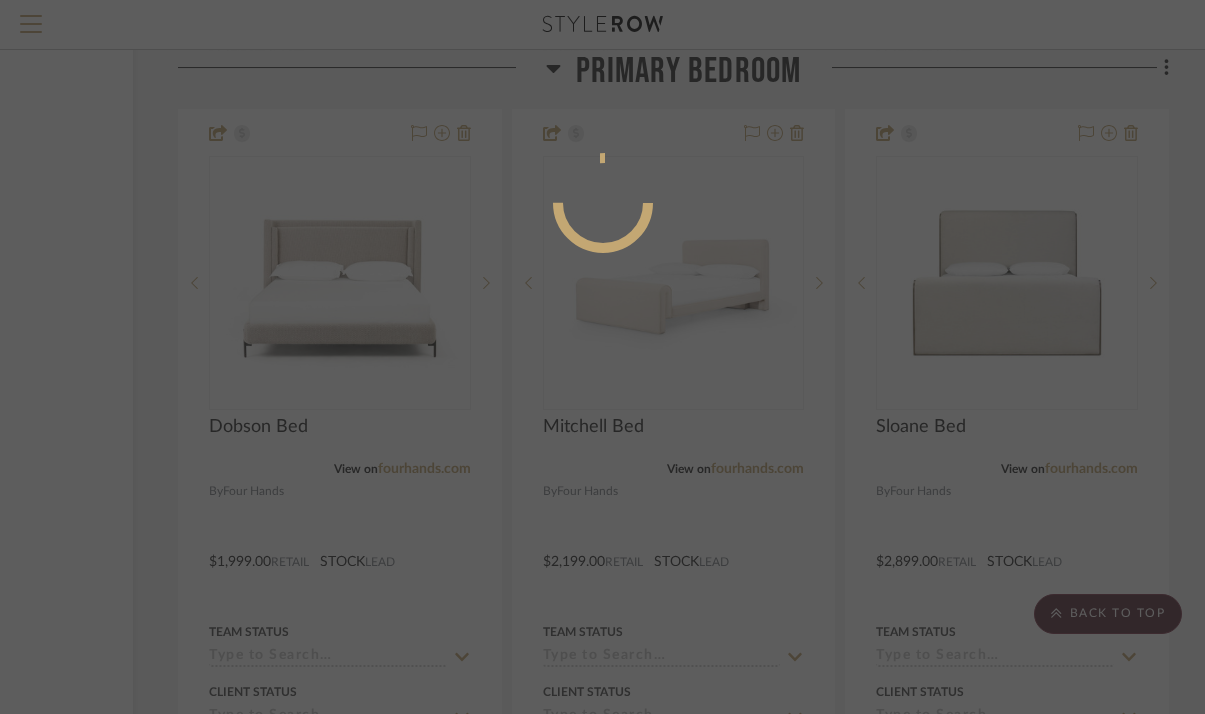 scroll, scrollTop: 162, scrollLeft: 0, axis: vertical 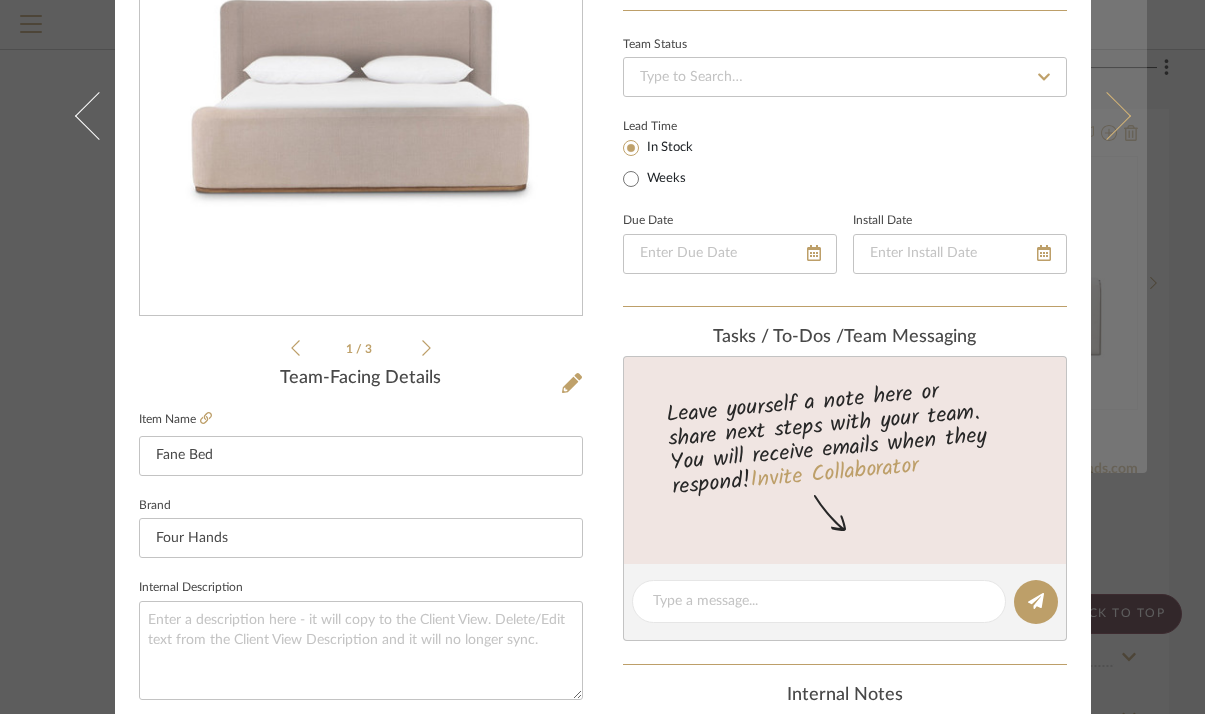 click at bounding box center (1119, 116) 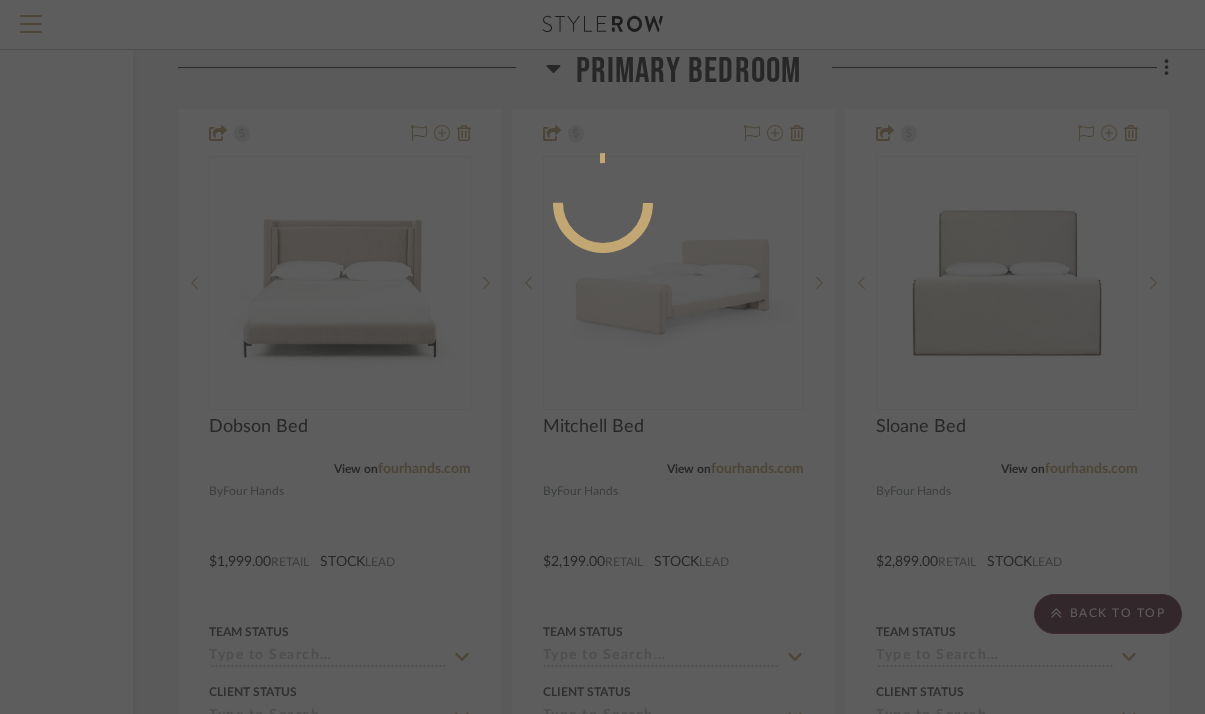 scroll, scrollTop: 162, scrollLeft: 0, axis: vertical 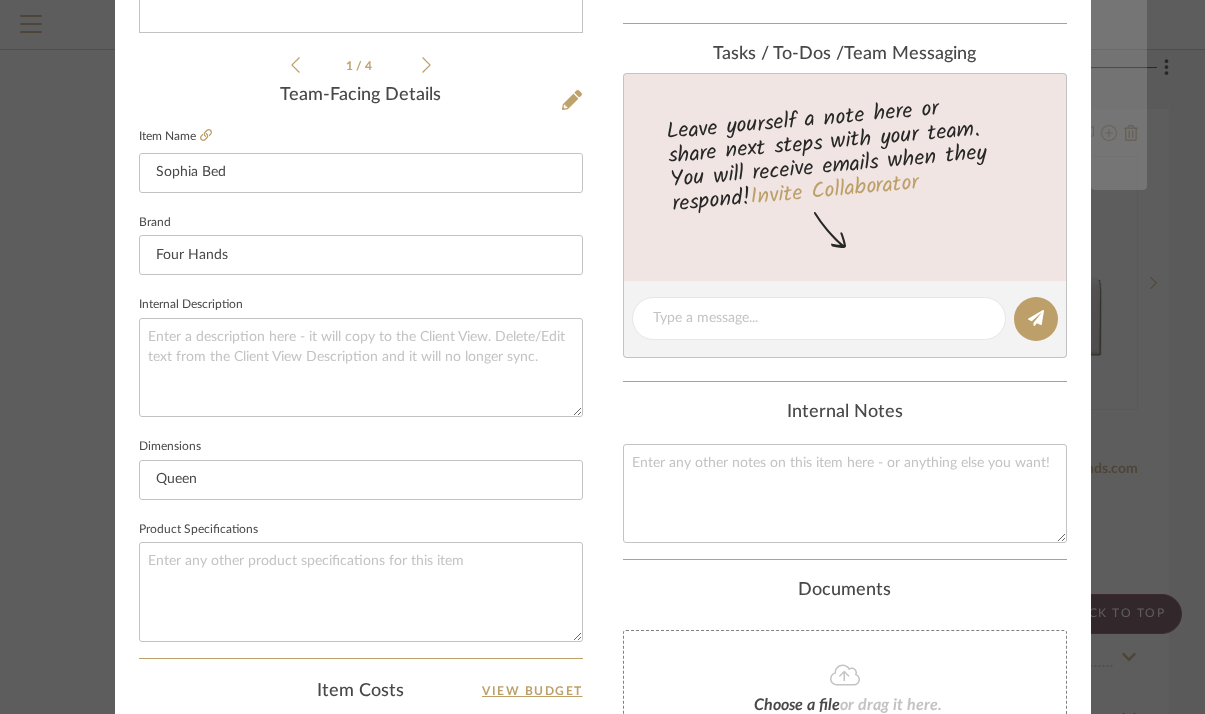 click at bounding box center (1119, -167) 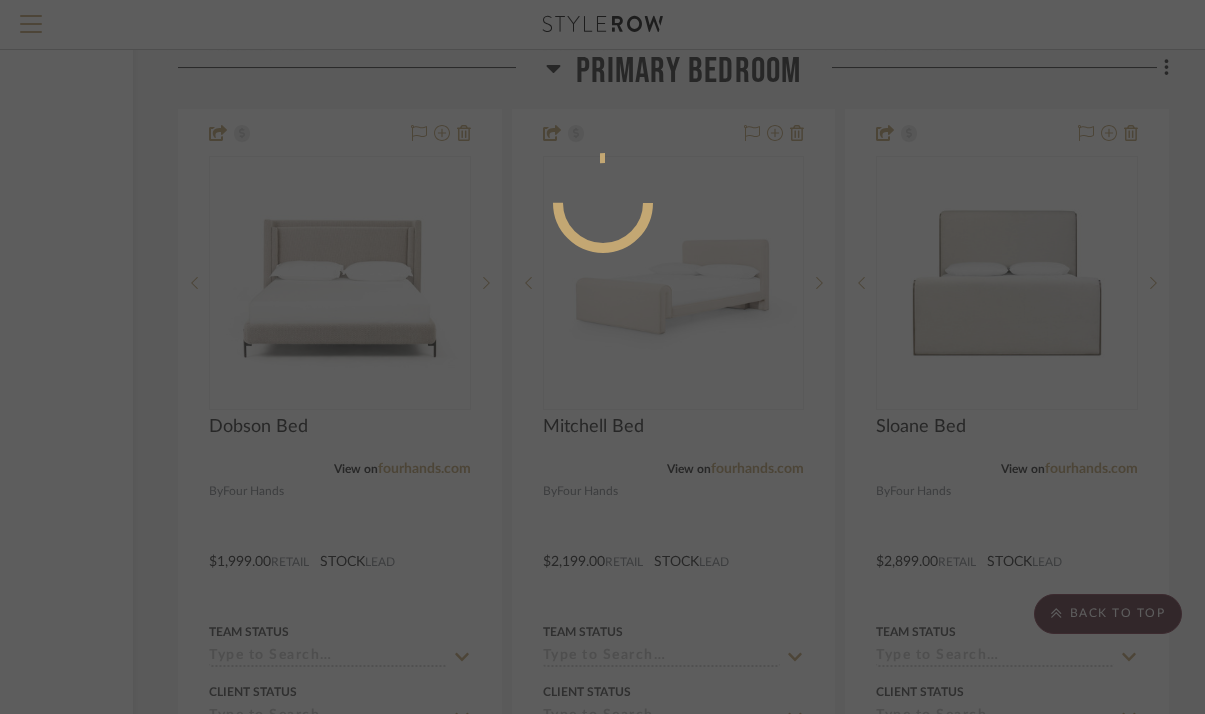 scroll, scrollTop: 162, scrollLeft: 0, axis: vertical 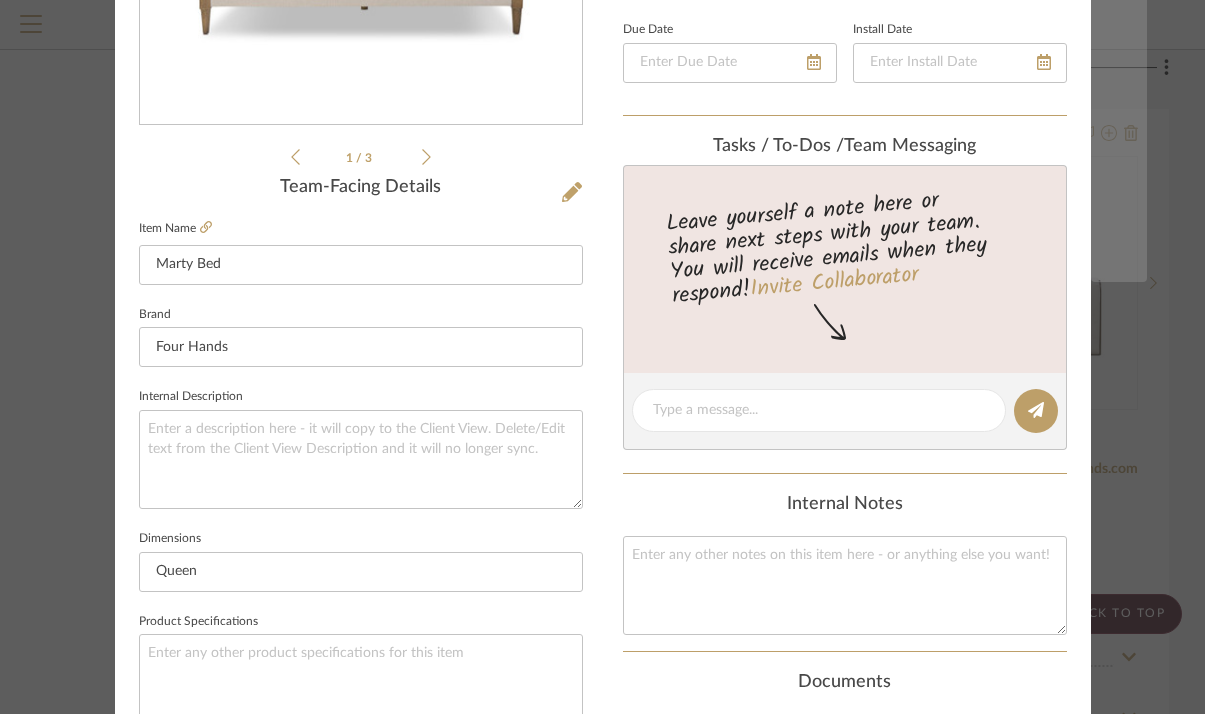 click at bounding box center (1119, -75) 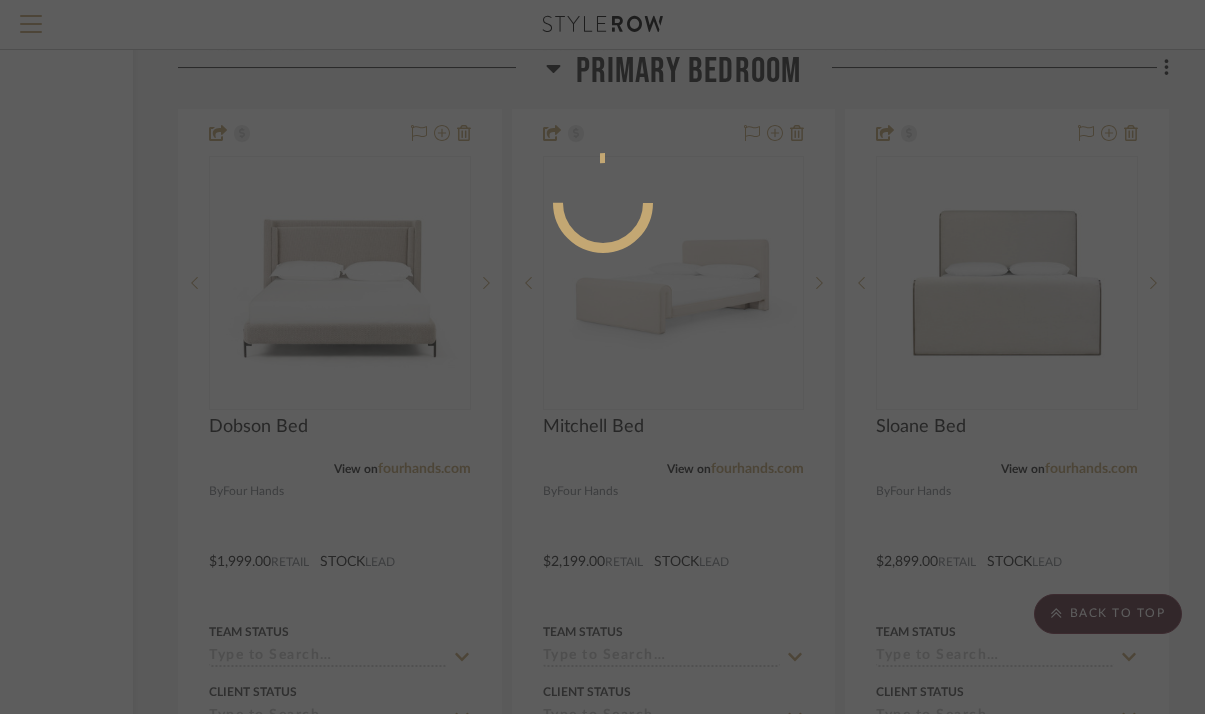 scroll, scrollTop: 162, scrollLeft: 0, axis: vertical 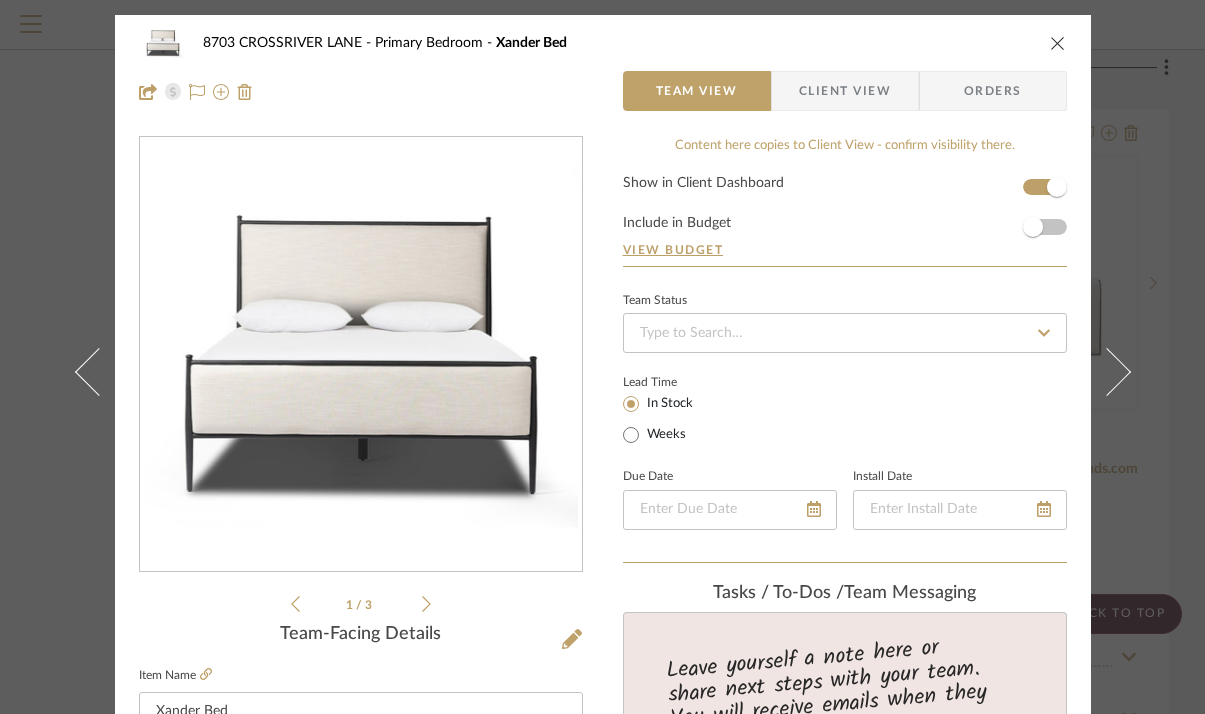 click at bounding box center [1058, 43] 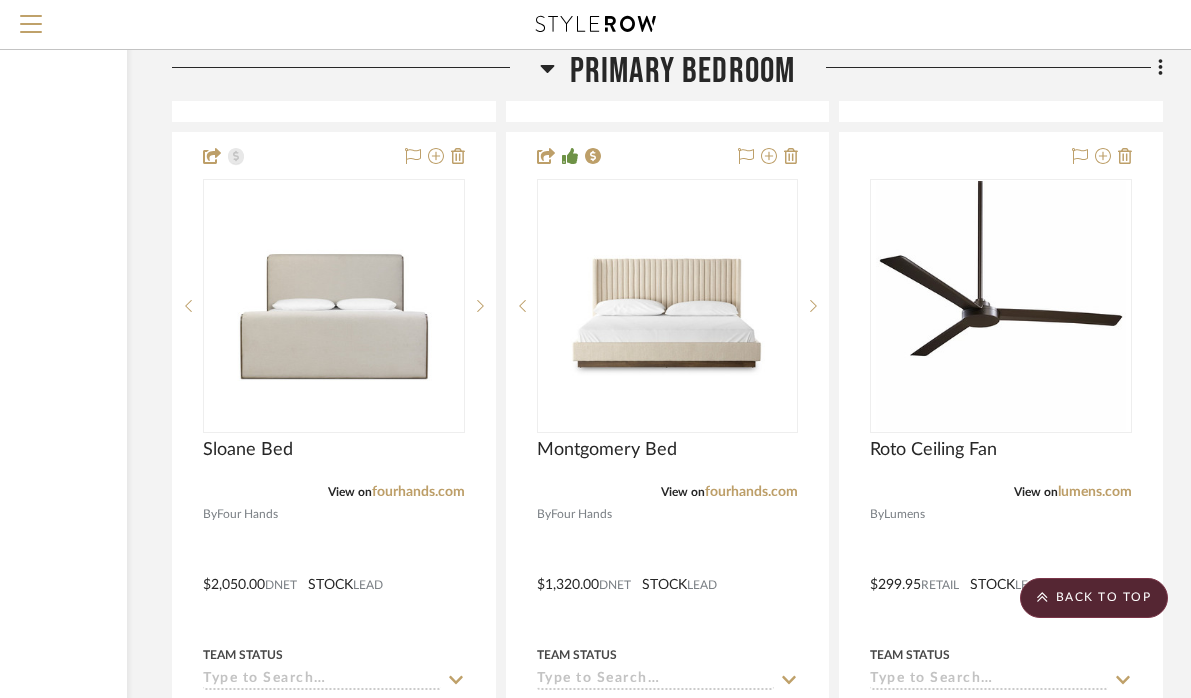 scroll, scrollTop: 22599, scrollLeft: 249, axis: both 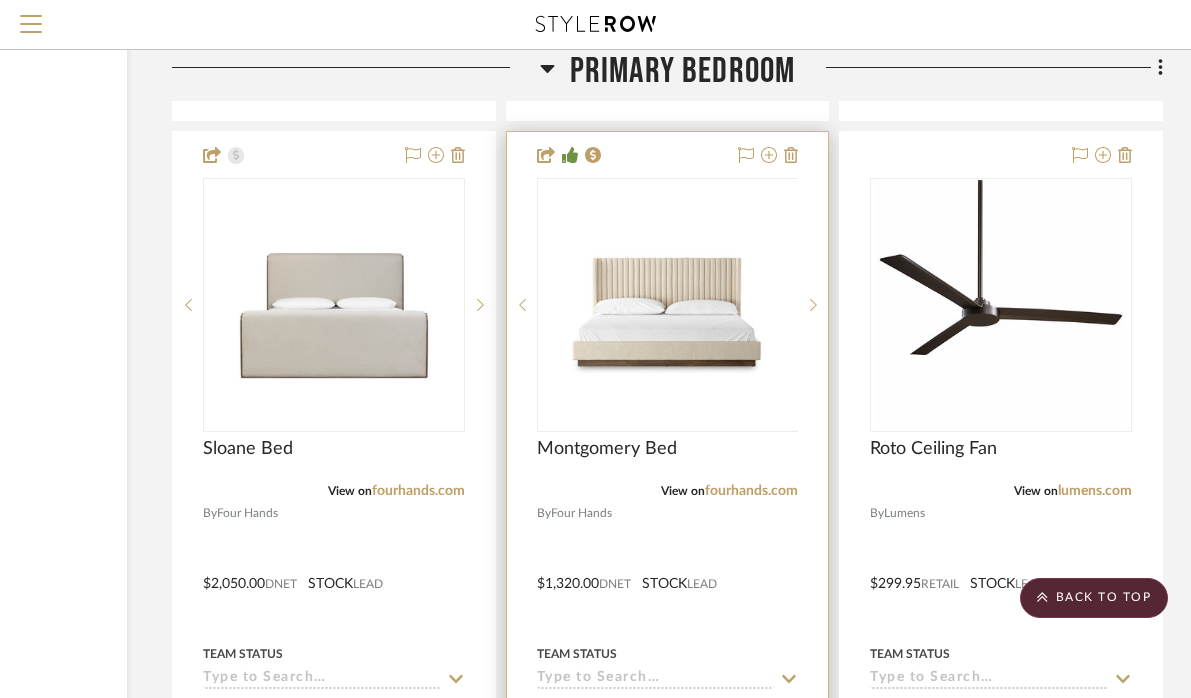 click at bounding box center (668, 305) 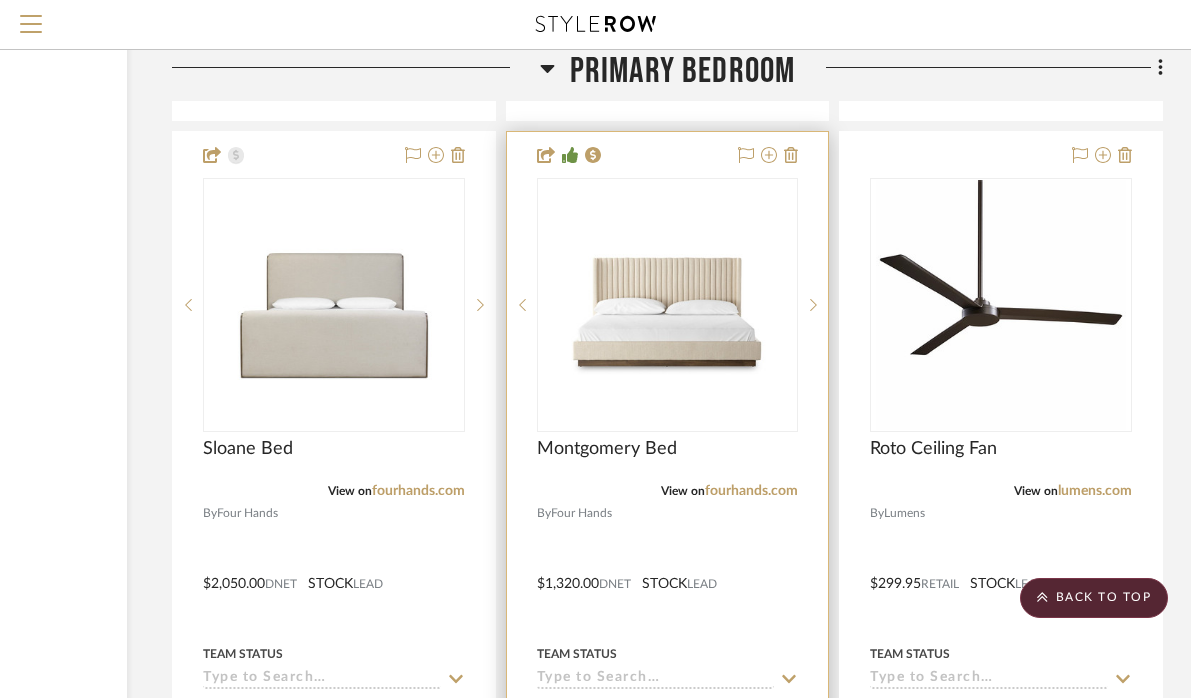 click at bounding box center (667, 305) 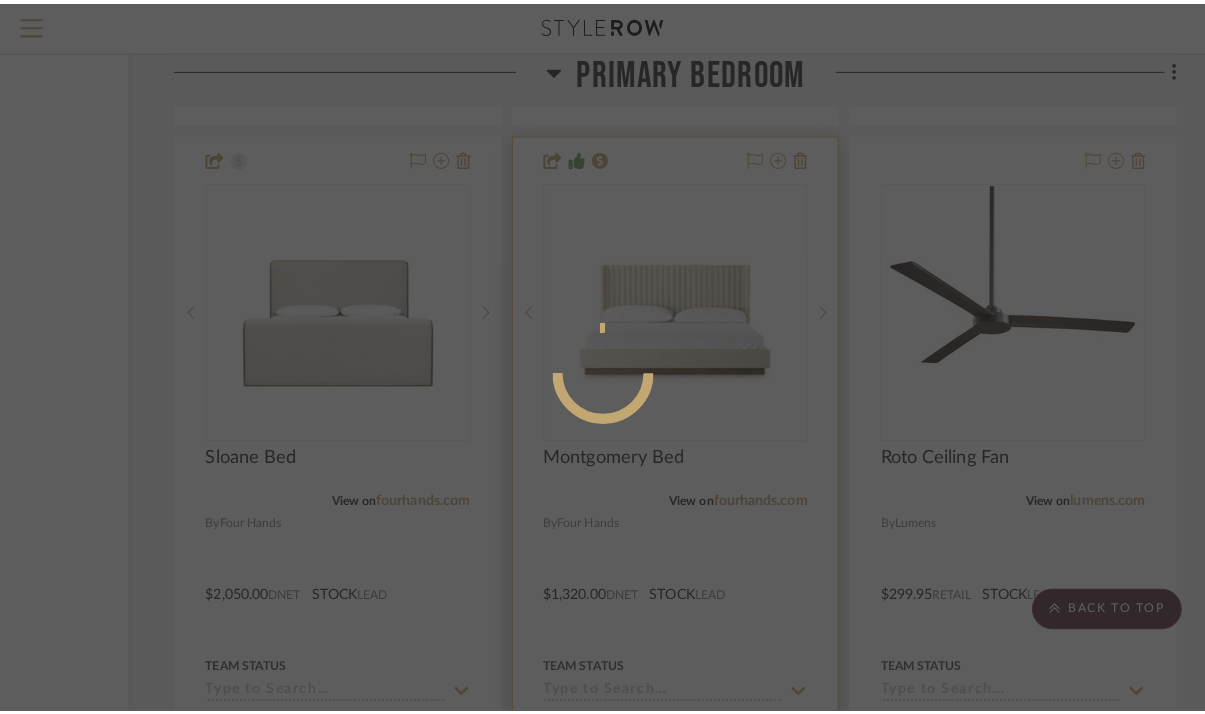 scroll, scrollTop: 0, scrollLeft: 0, axis: both 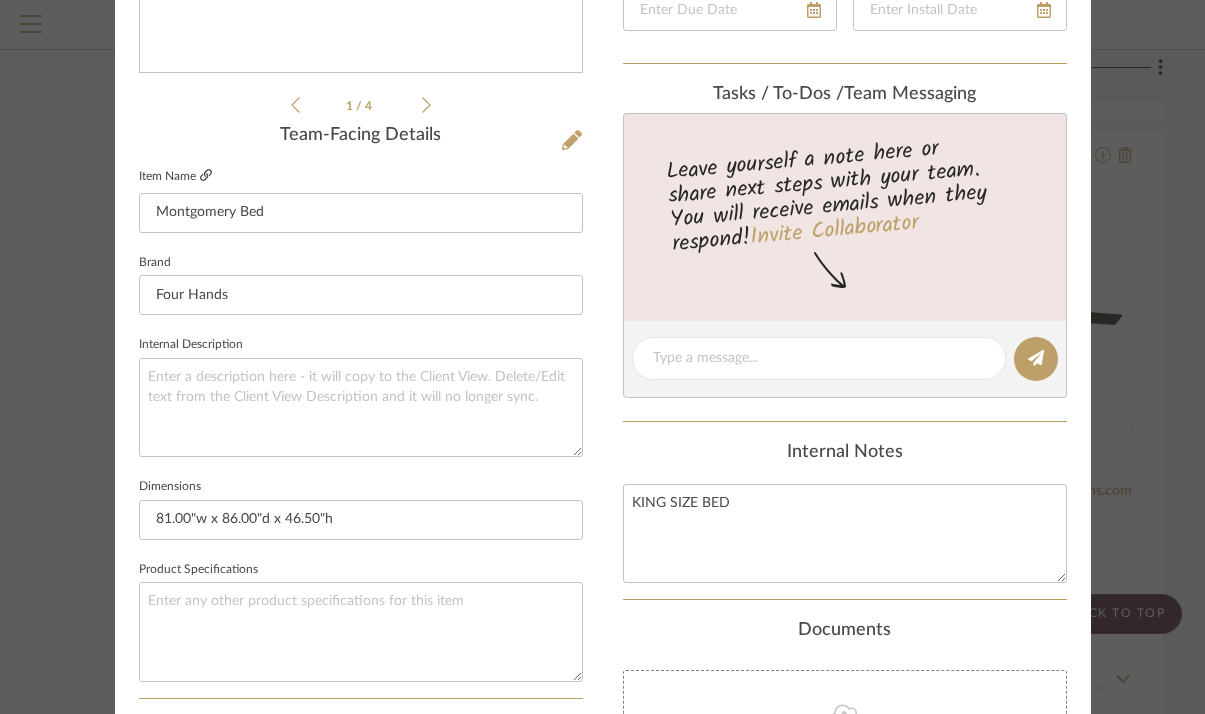 click 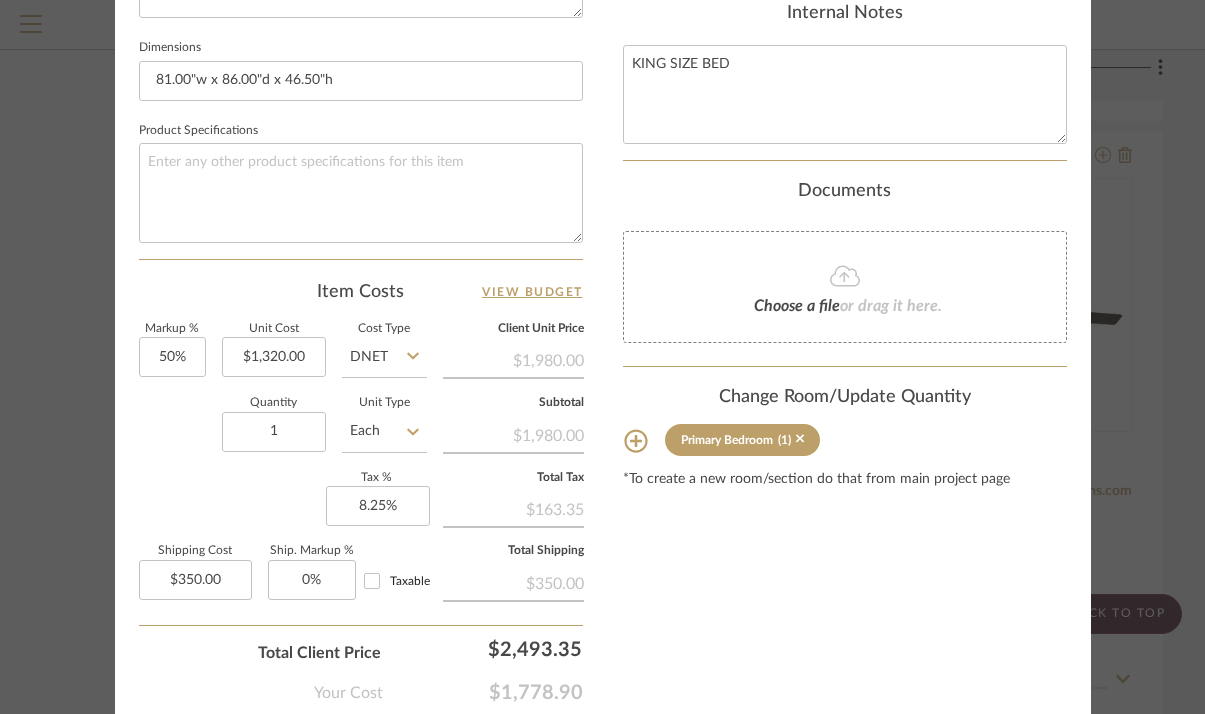 scroll, scrollTop: 939, scrollLeft: 0, axis: vertical 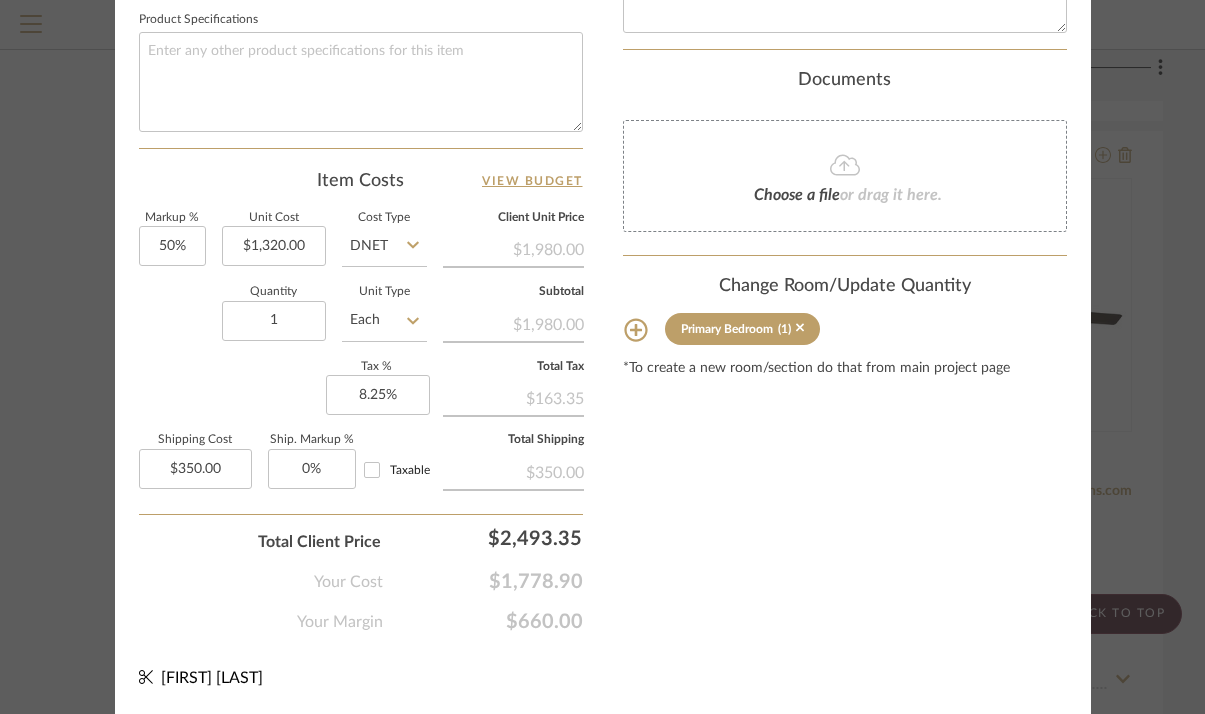 click on "Client View" at bounding box center (845, -958) 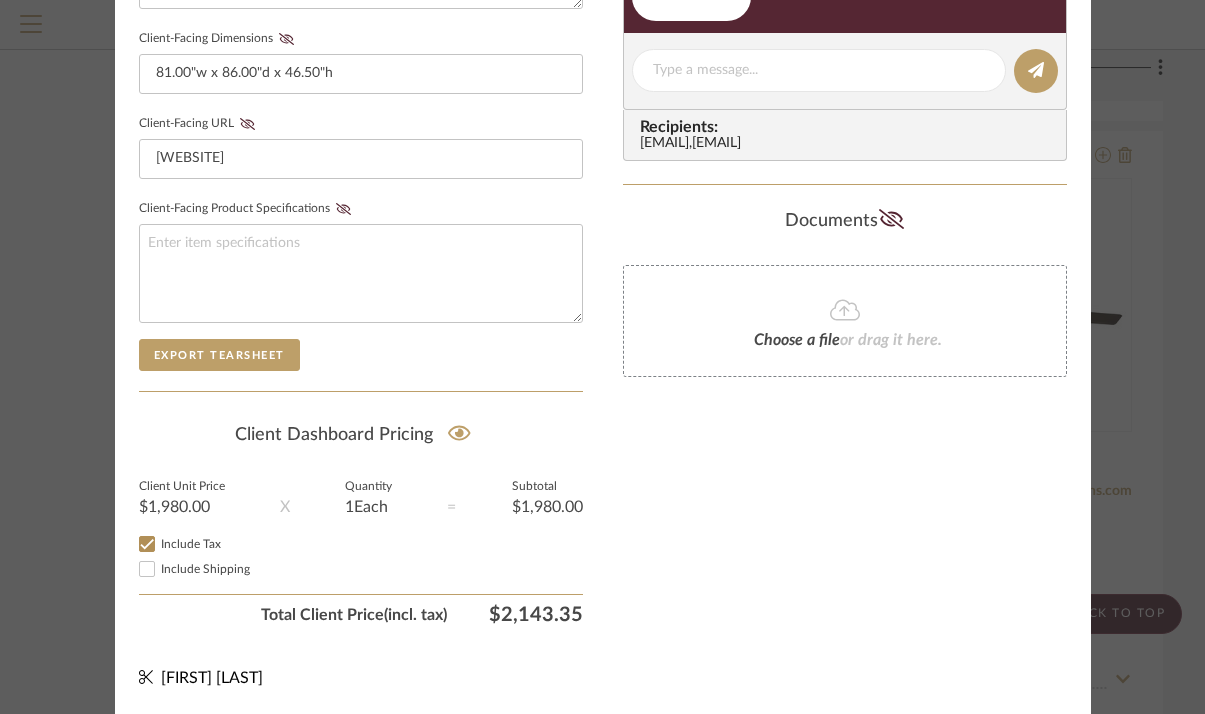 scroll, scrollTop: 965, scrollLeft: 0, axis: vertical 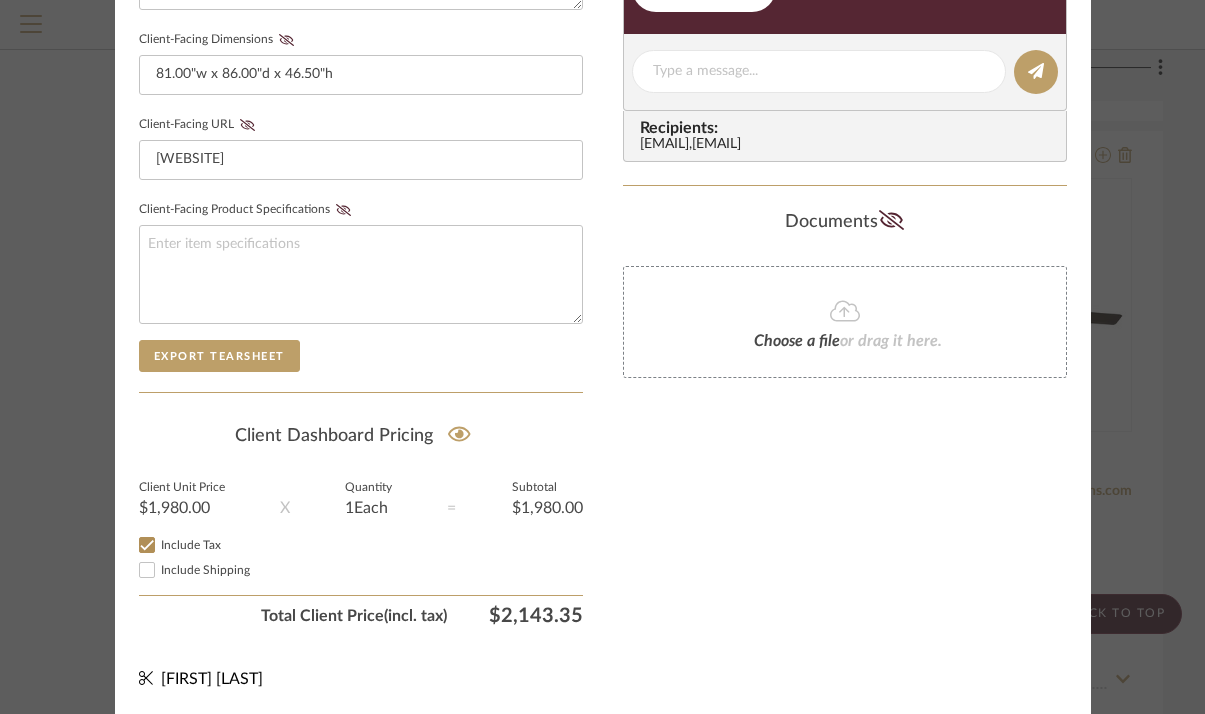 click on "Include Shipping" at bounding box center (147, 570) 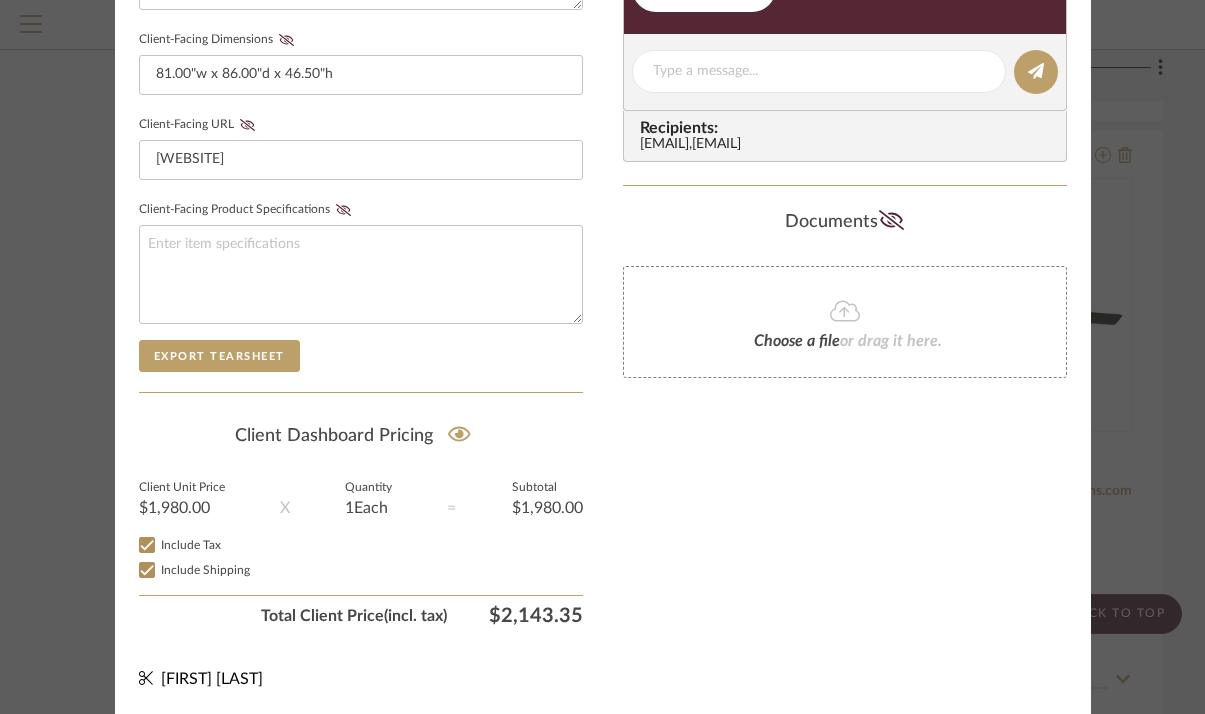 checkbox on "true" 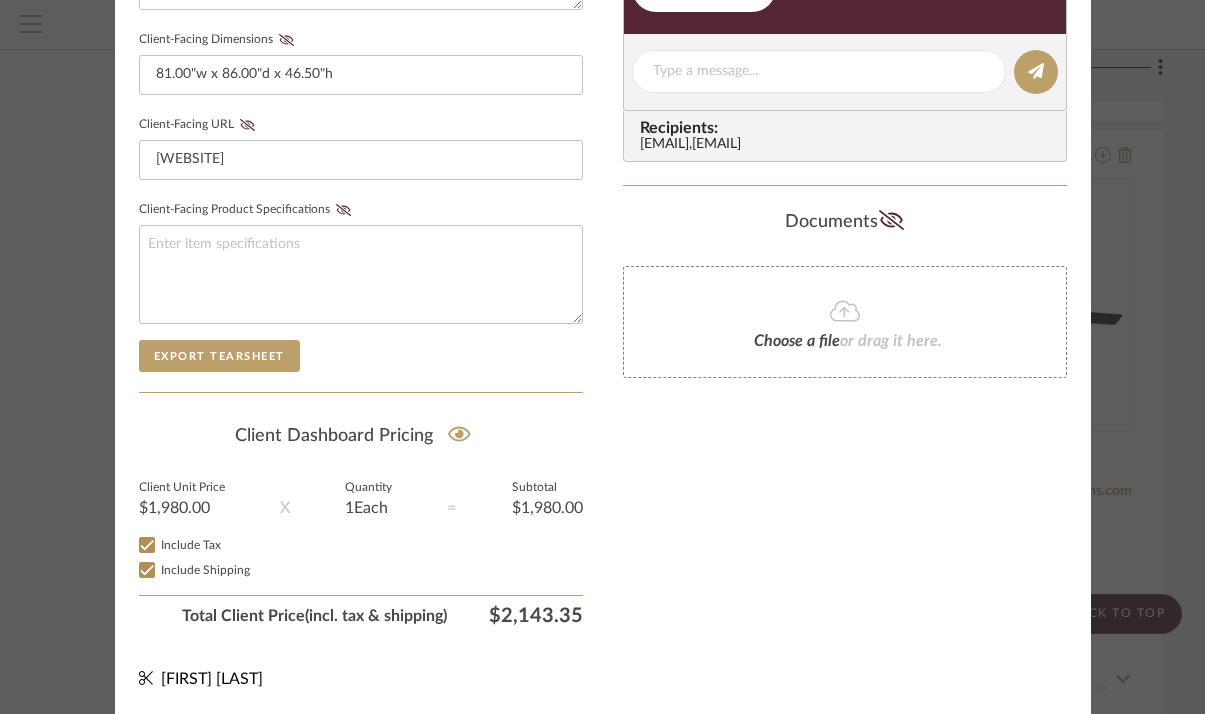 type 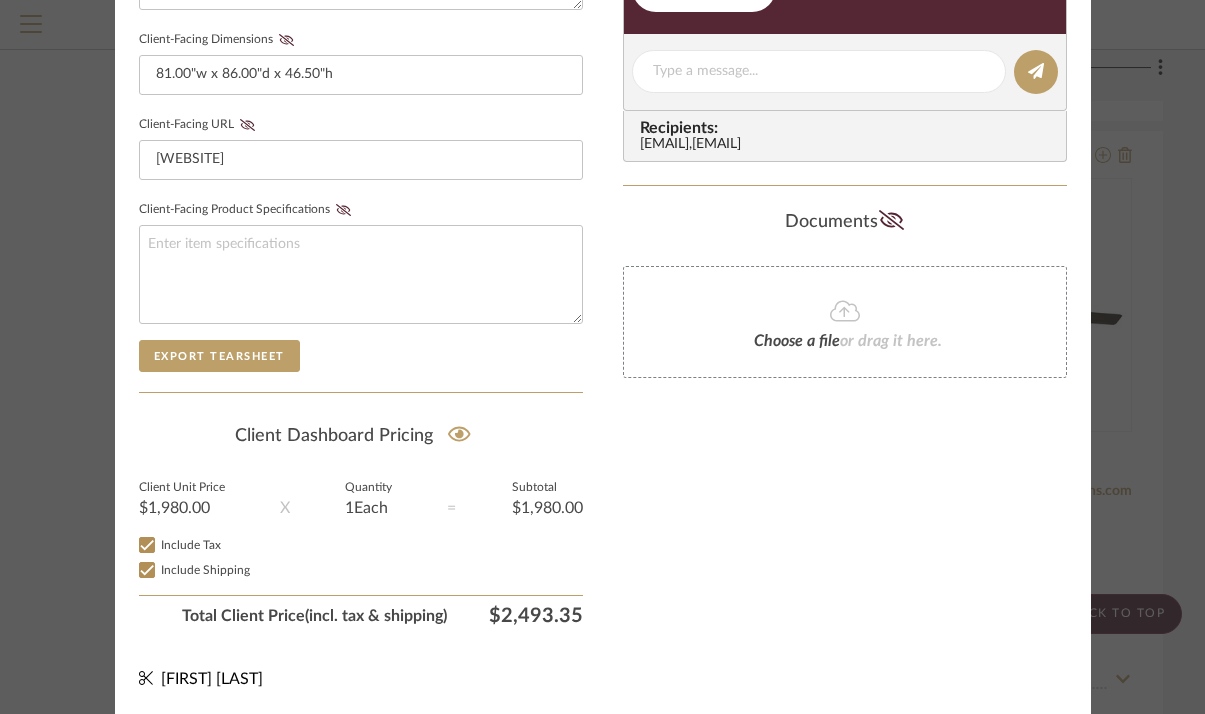 scroll, scrollTop: 0, scrollLeft: 0, axis: both 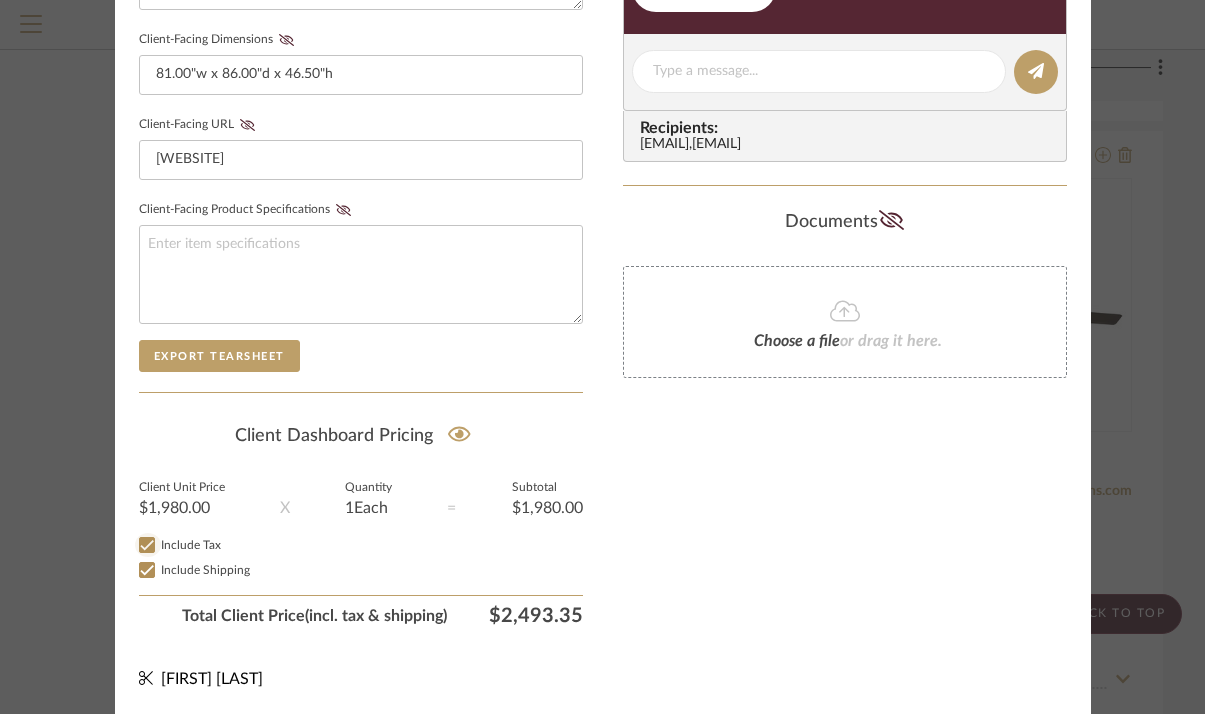 click on "Include Tax" at bounding box center [147, 545] 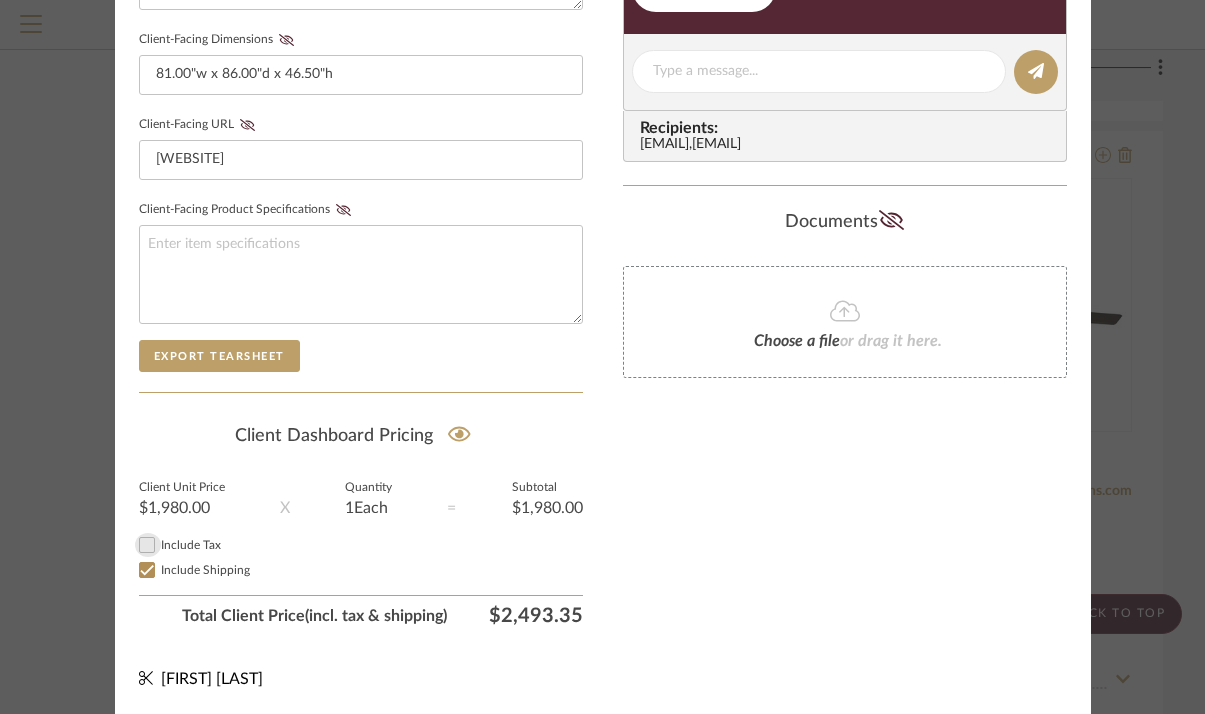 checkbox on "false" 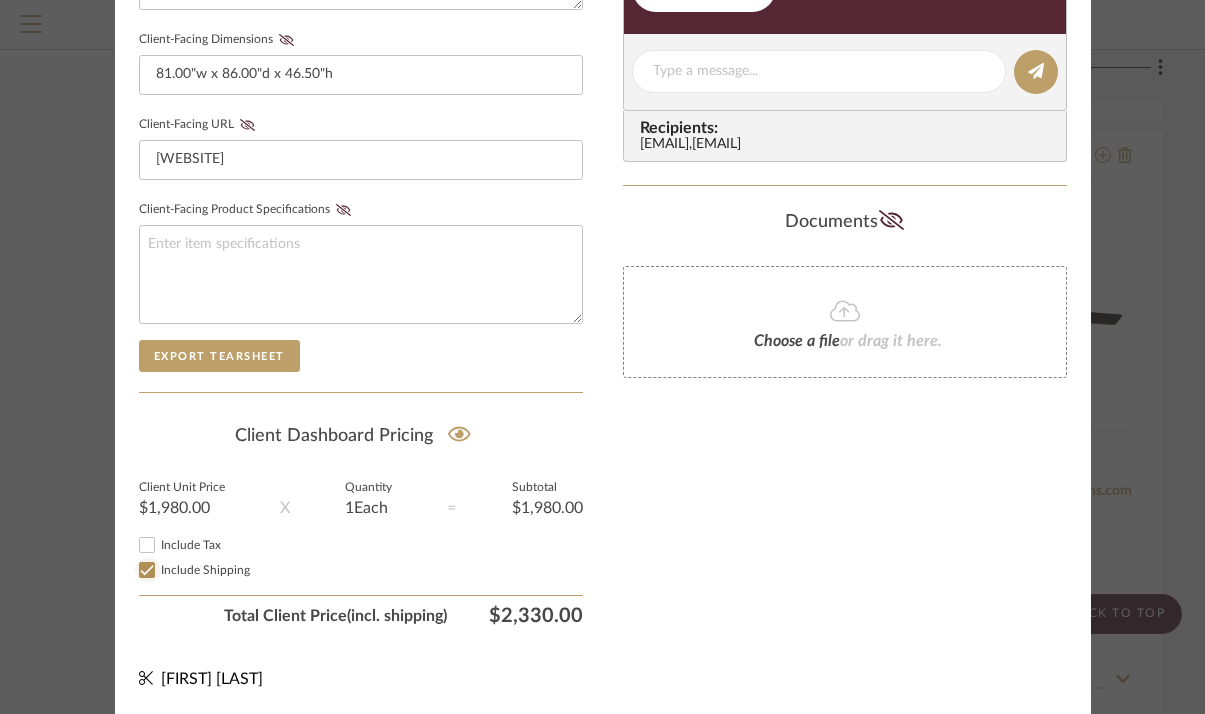 click on "Include Shipping" at bounding box center [147, 570] 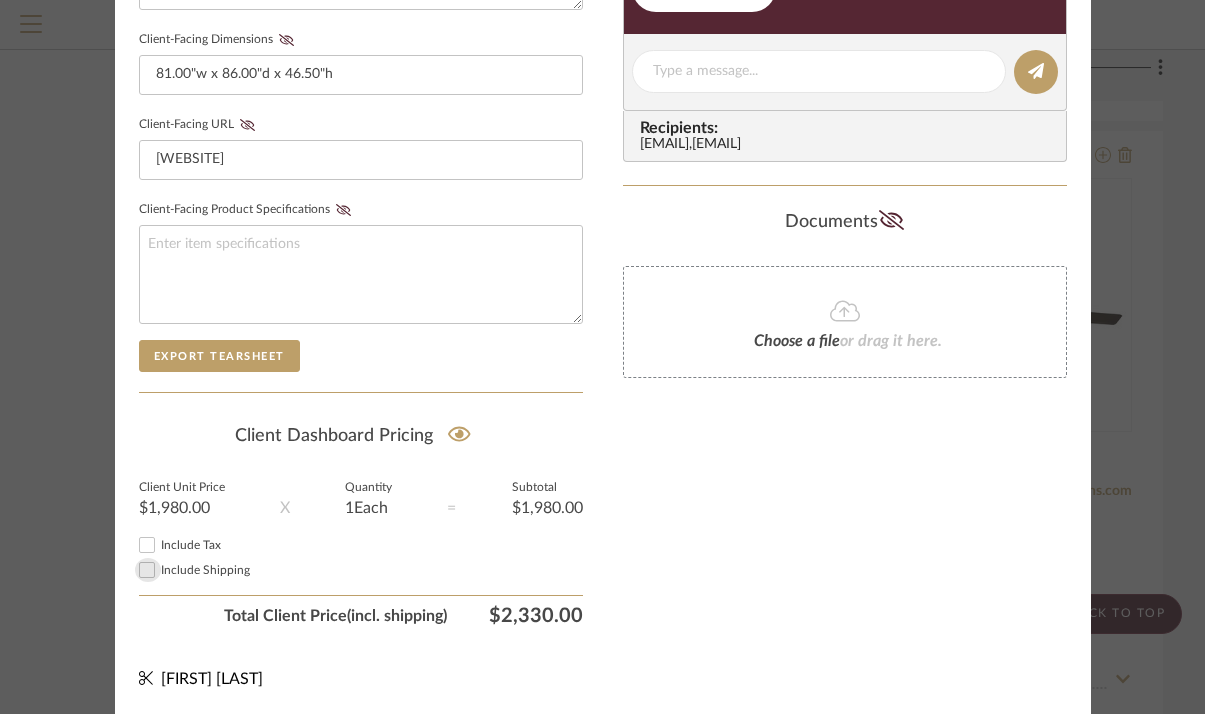 checkbox on "false" 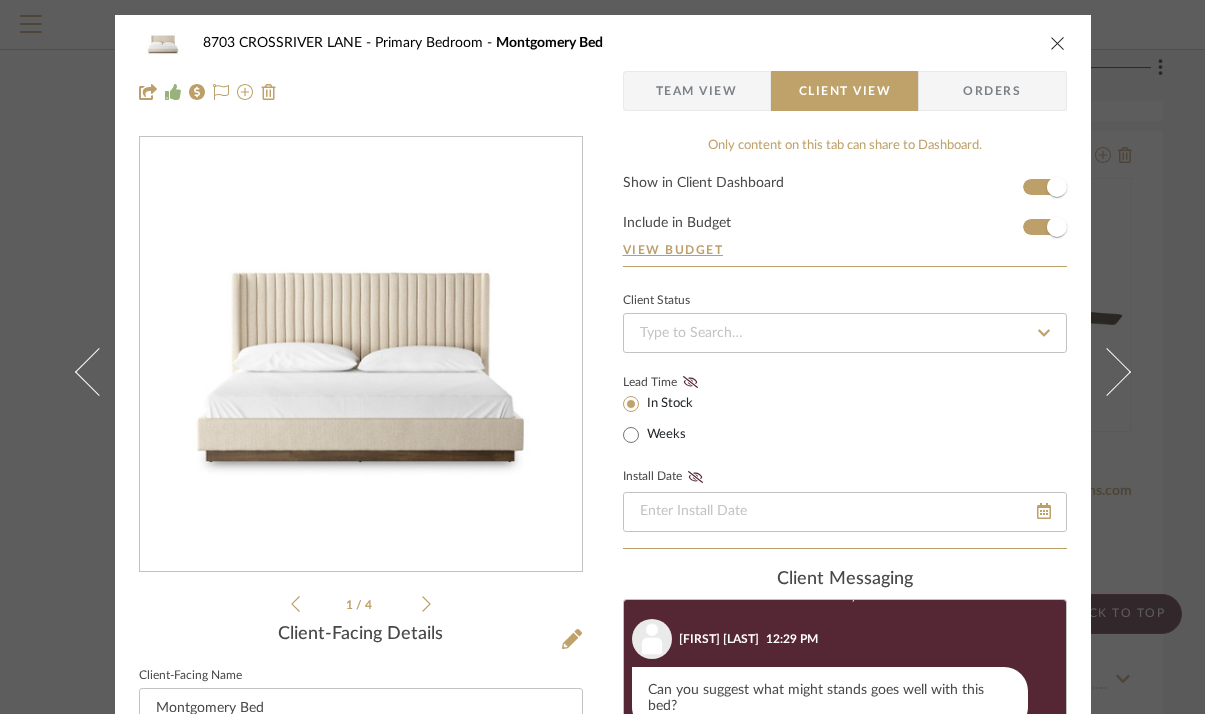 scroll, scrollTop: 0, scrollLeft: 0, axis: both 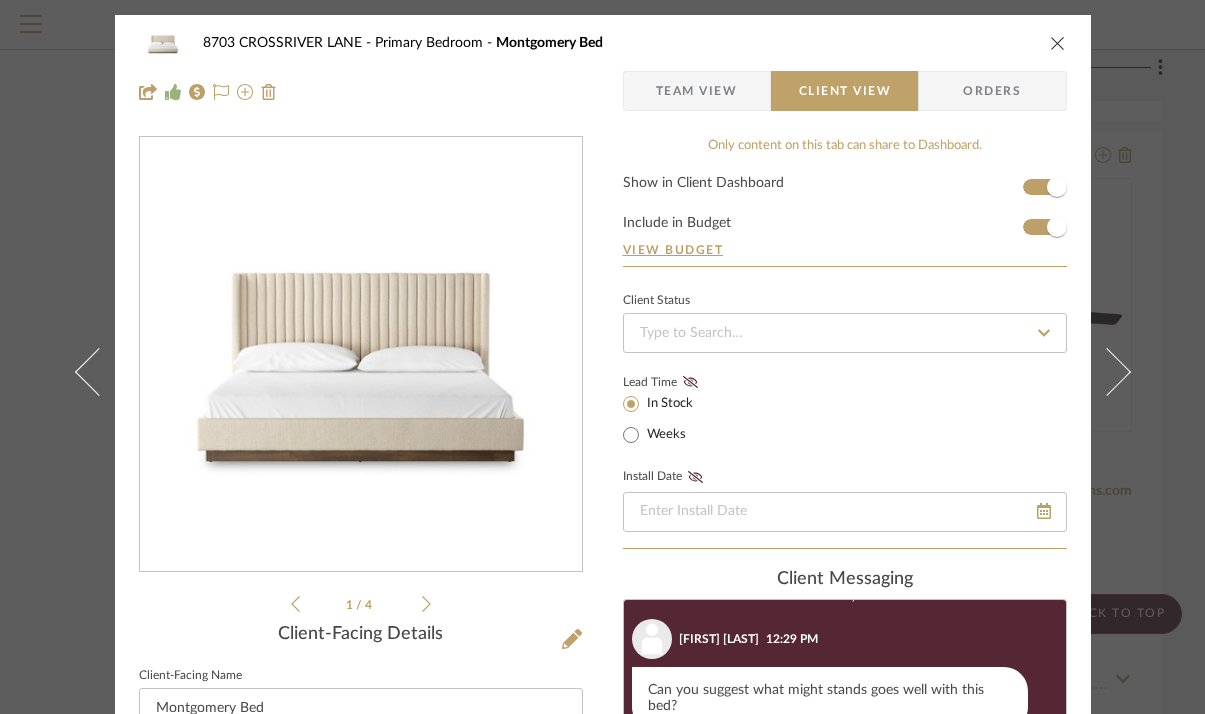 click at bounding box center (1058, 43) 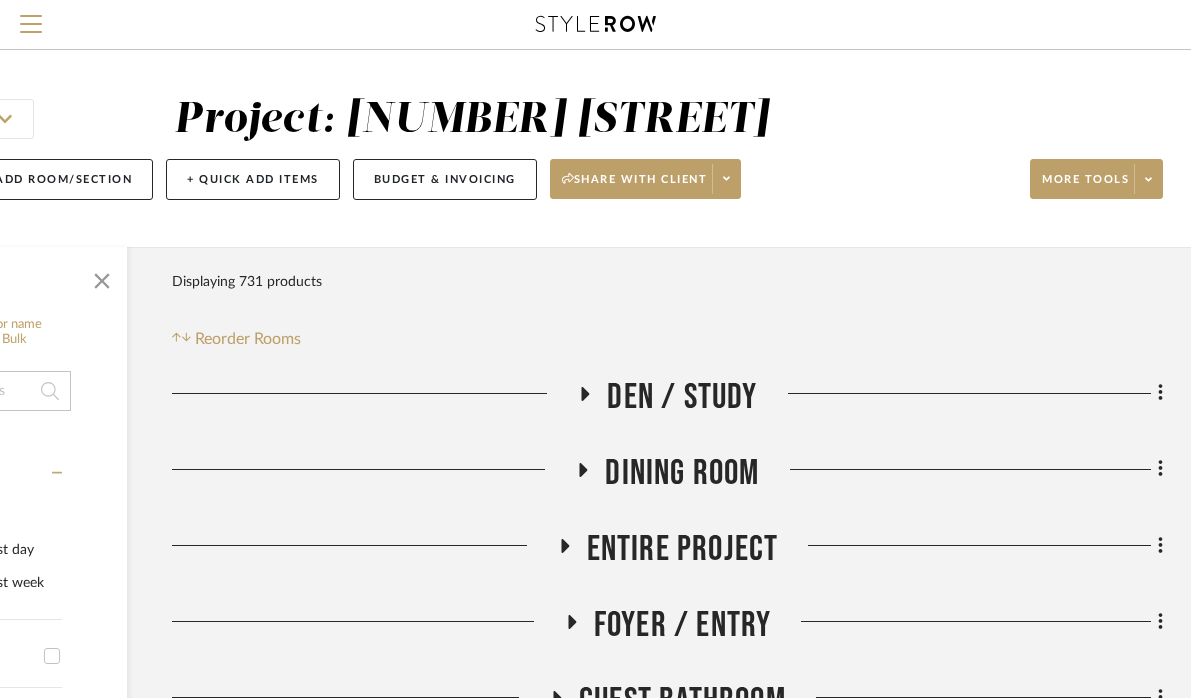 scroll, scrollTop: 0, scrollLeft: 249, axis: horizontal 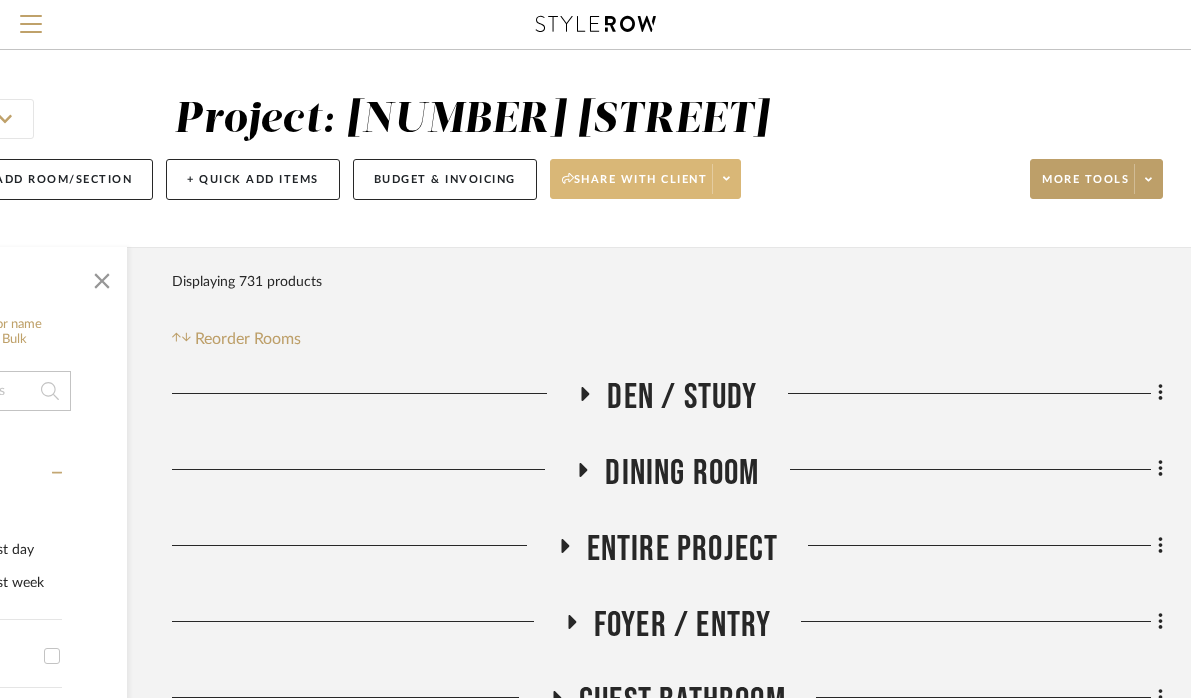 click 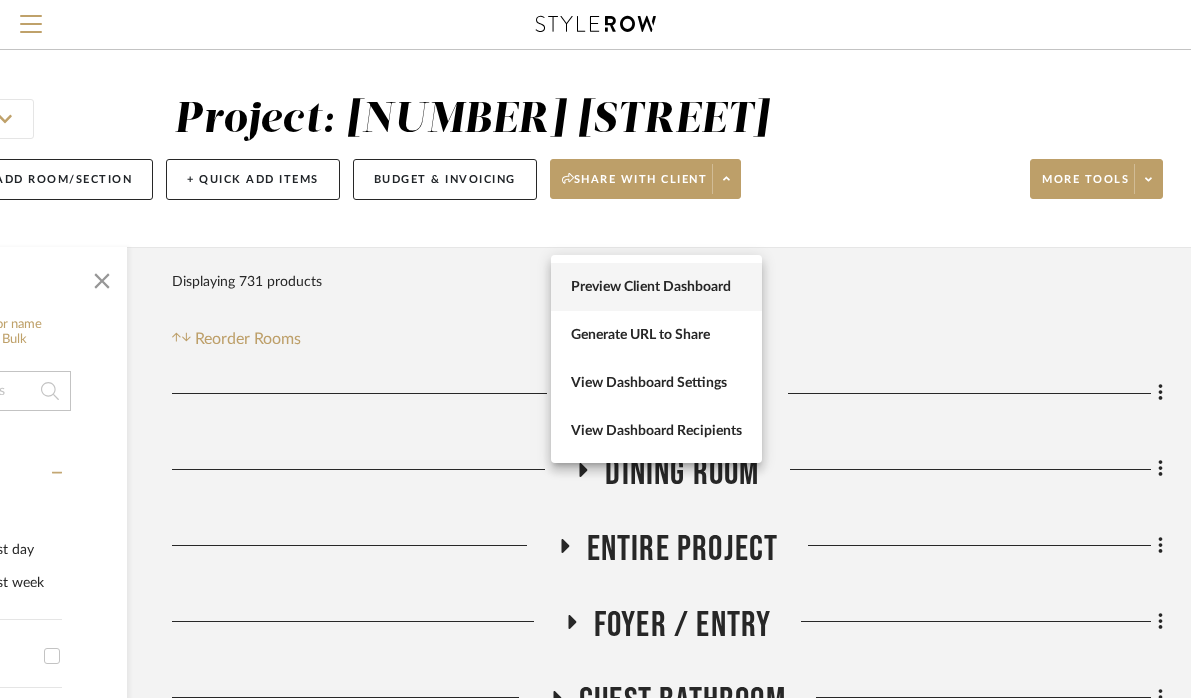 click on "Preview Client Dashboard" at bounding box center [656, 287] 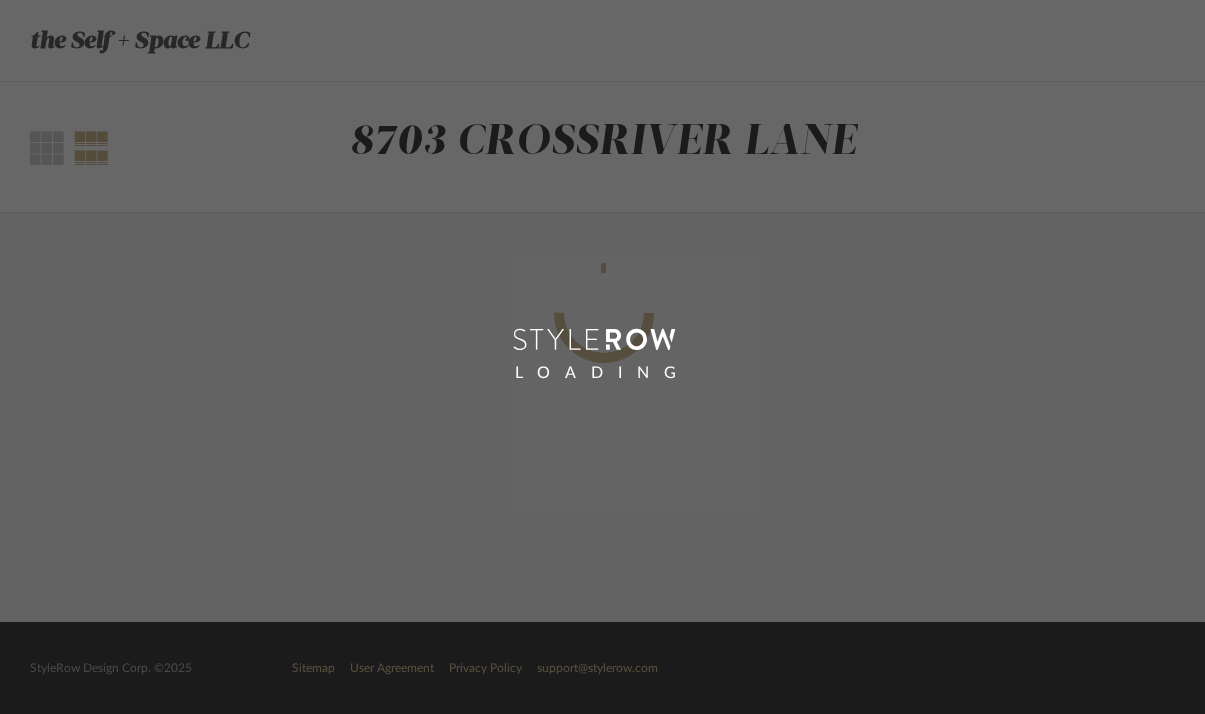 scroll, scrollTop: 0, scrollLeft: 0, axis: both 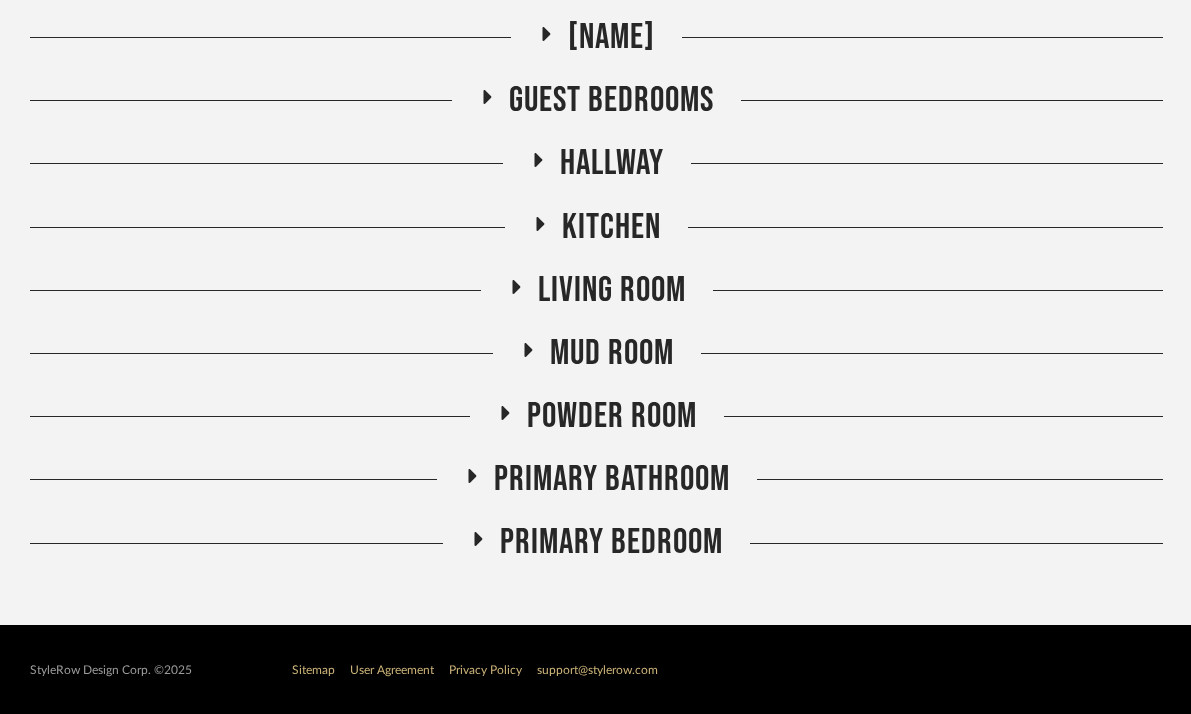 click 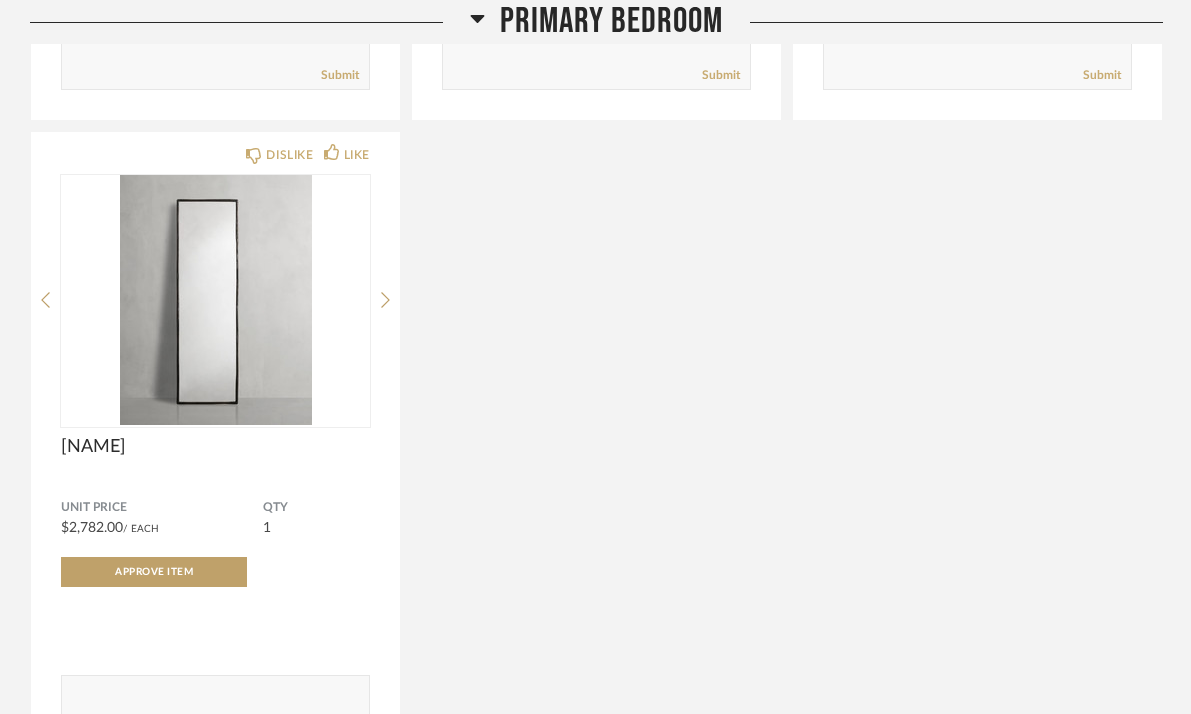 scroll, scrollTop: 1939, scrollLeft: 0, axis: vertical 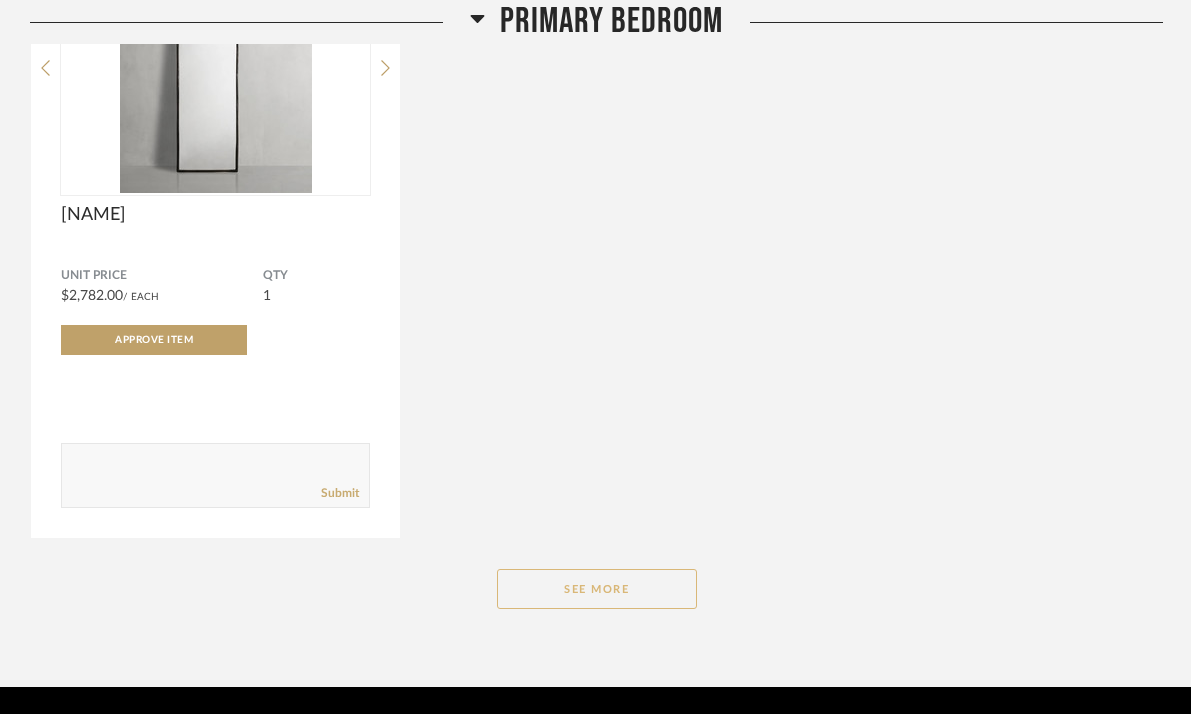 click on "See More" 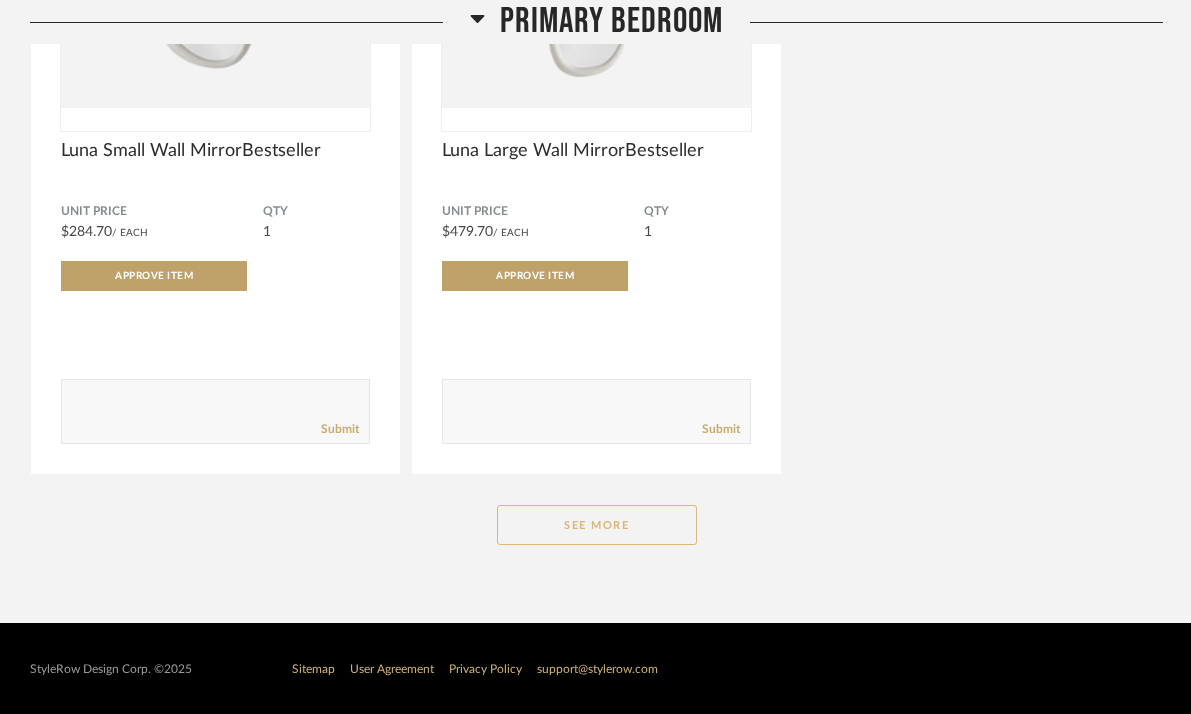 click on "See More" 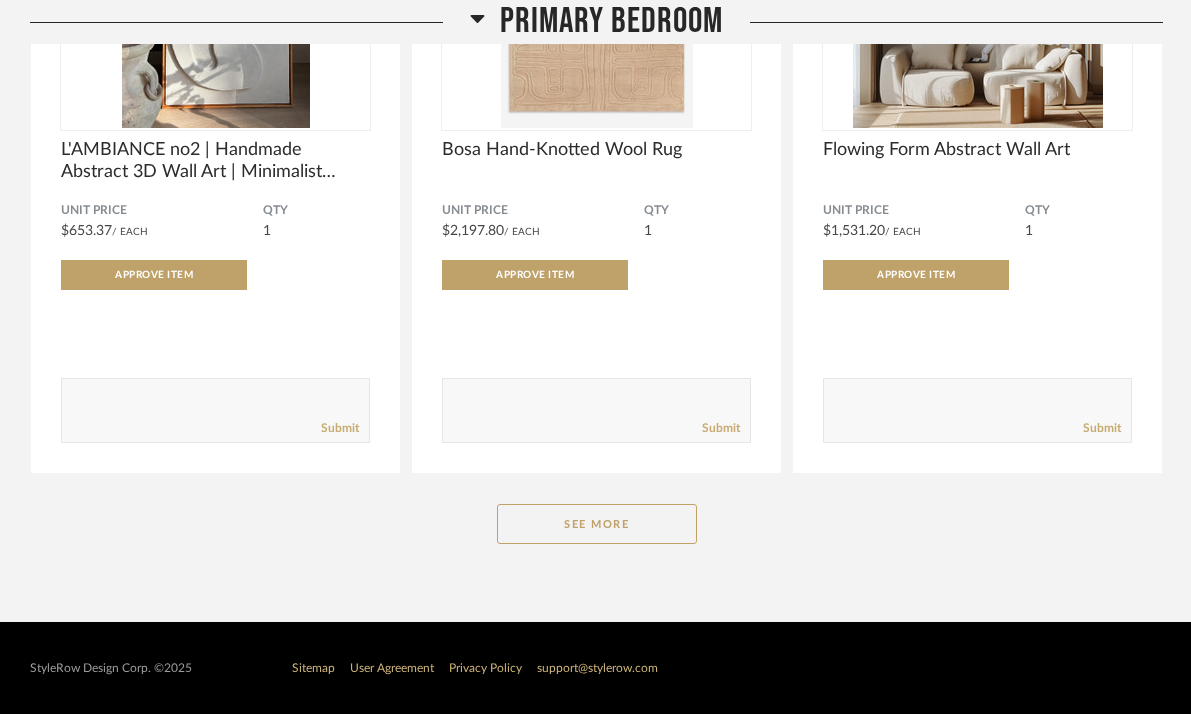 scroll, scrollTop: 8501, scrollLeft: 0, axis: vertical 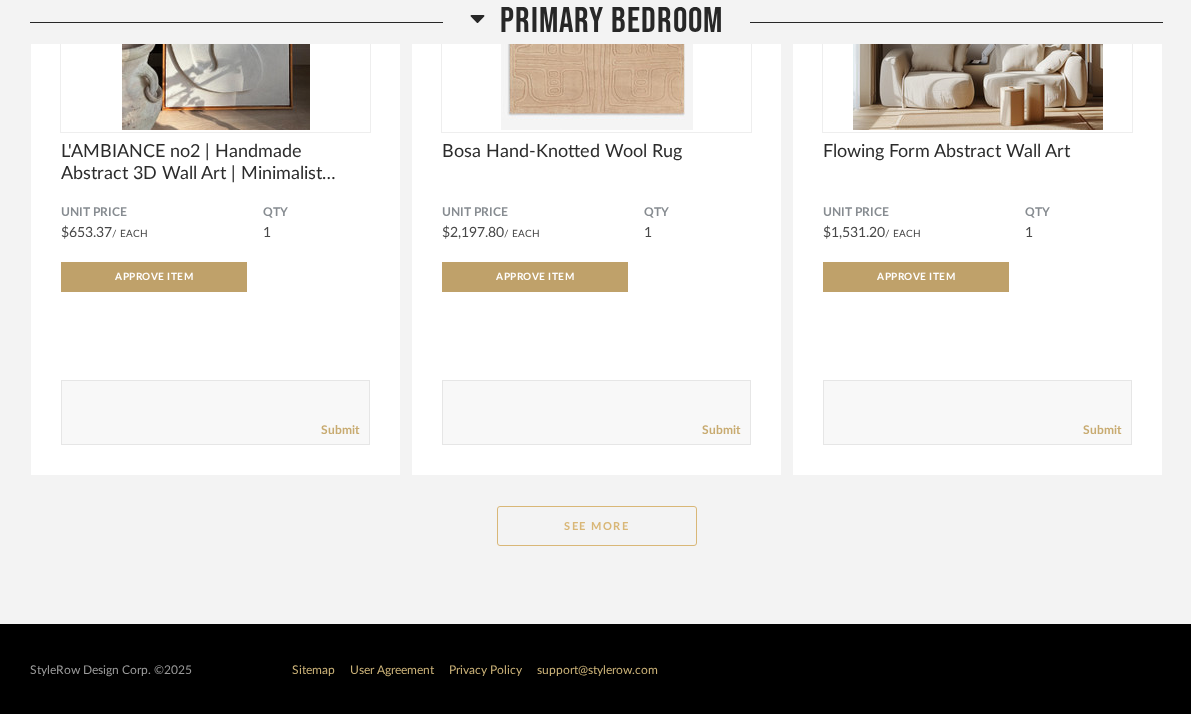click on "See More" 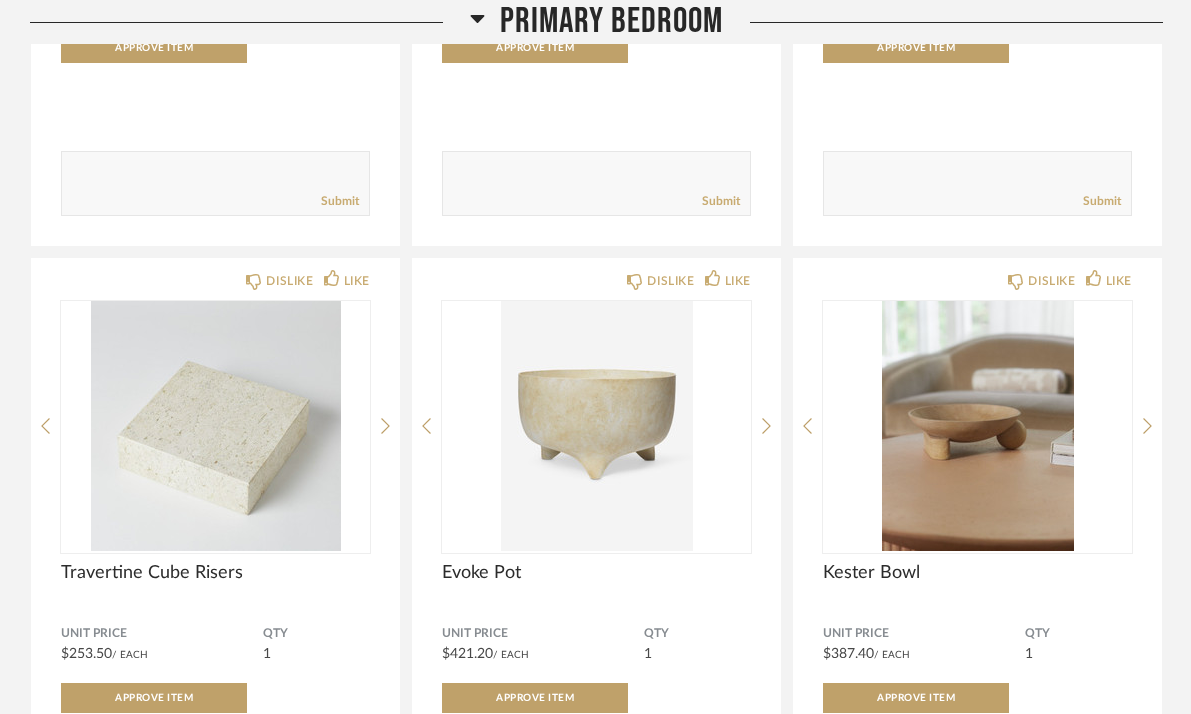 scroll, scrollTop: 12350, scrollLeft: 0, axis: vertical 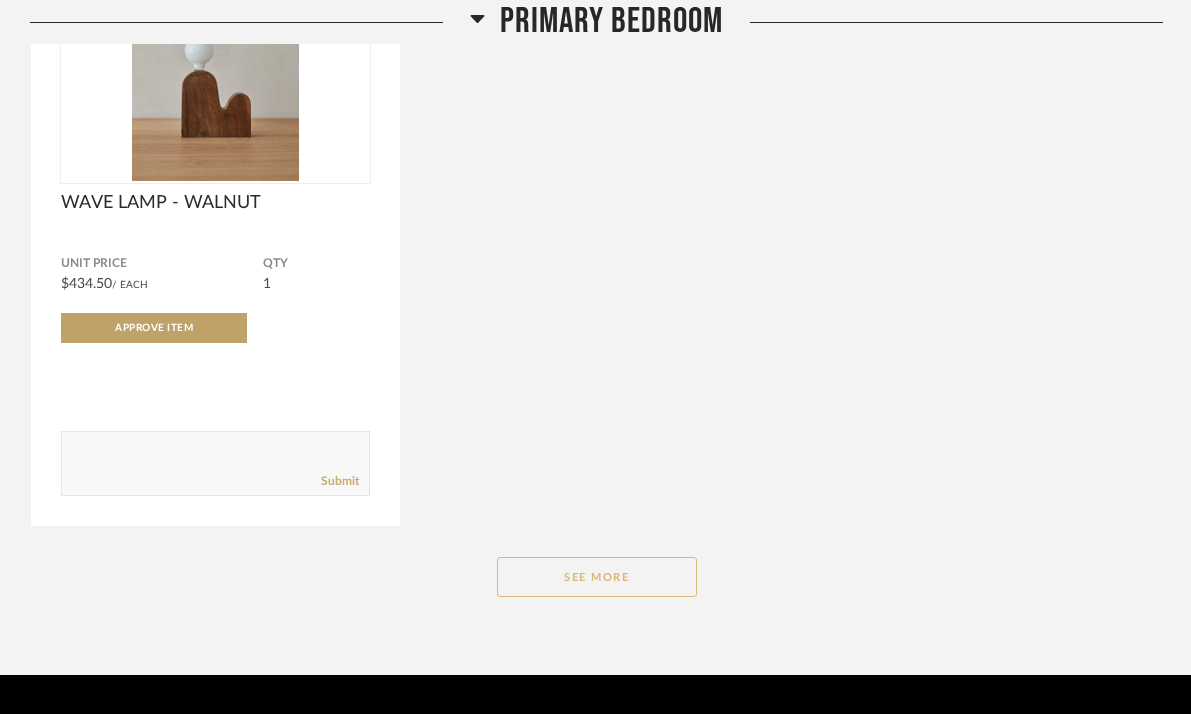 click on "See More" 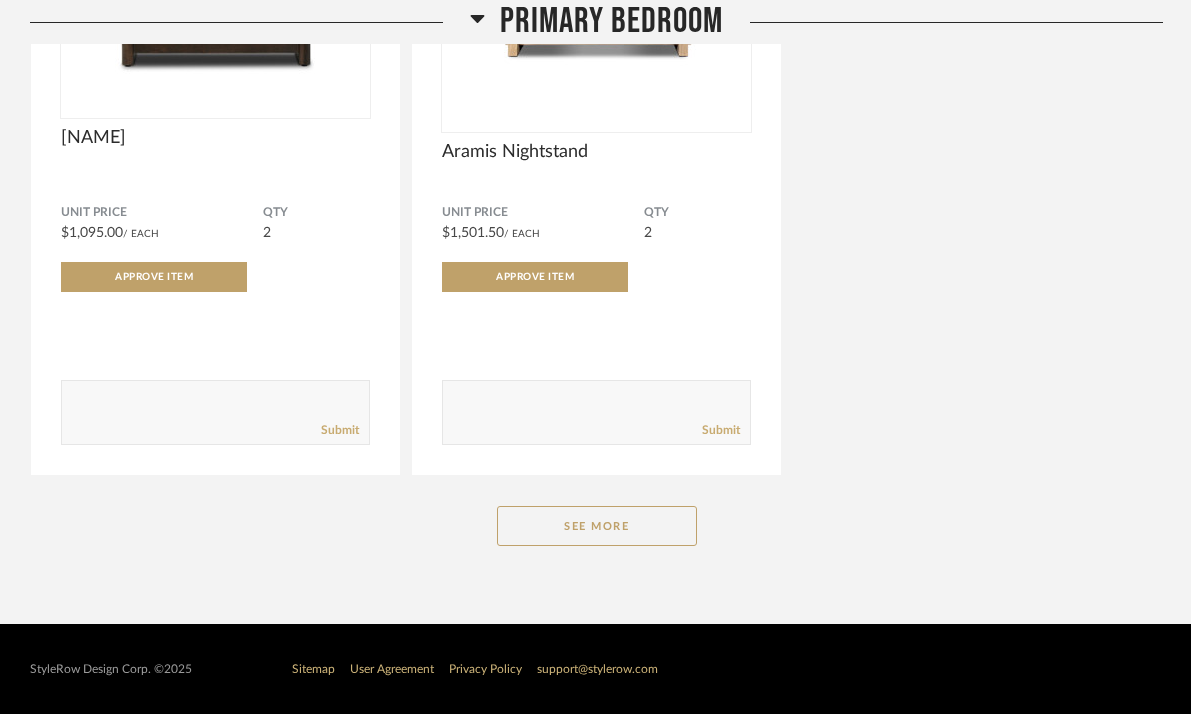 scroll, scrollTop: 15722, scrollLeft: 0, axis: vertical 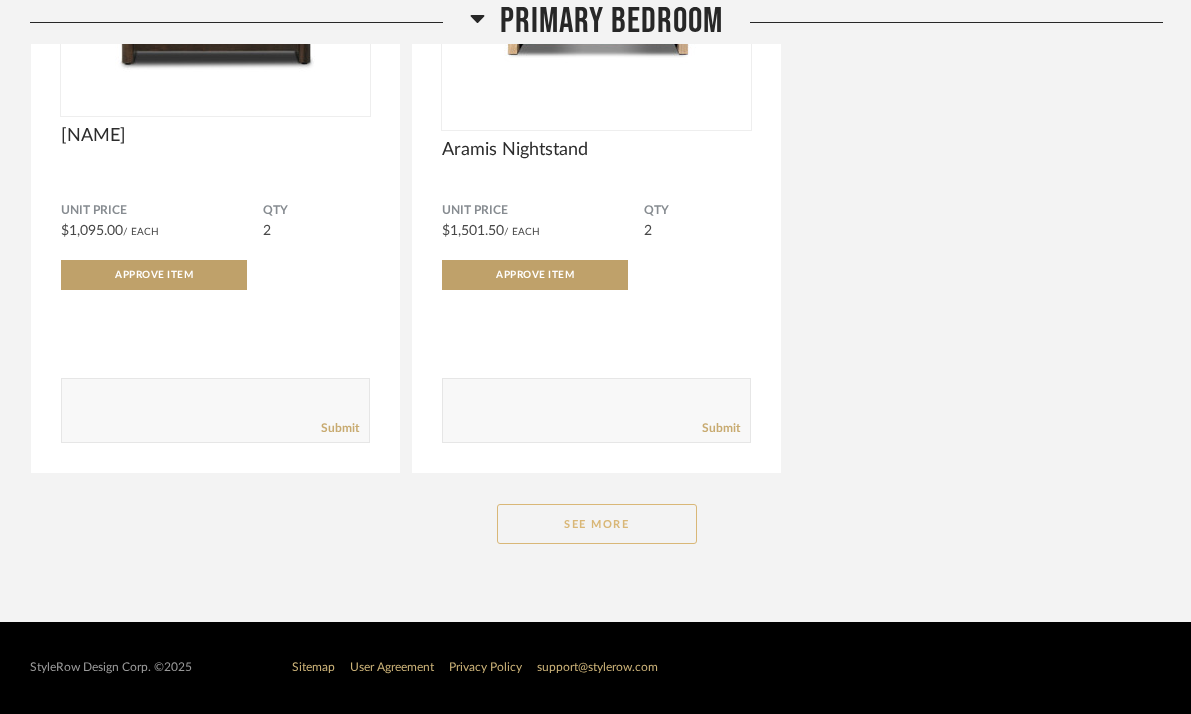 click on "See More" 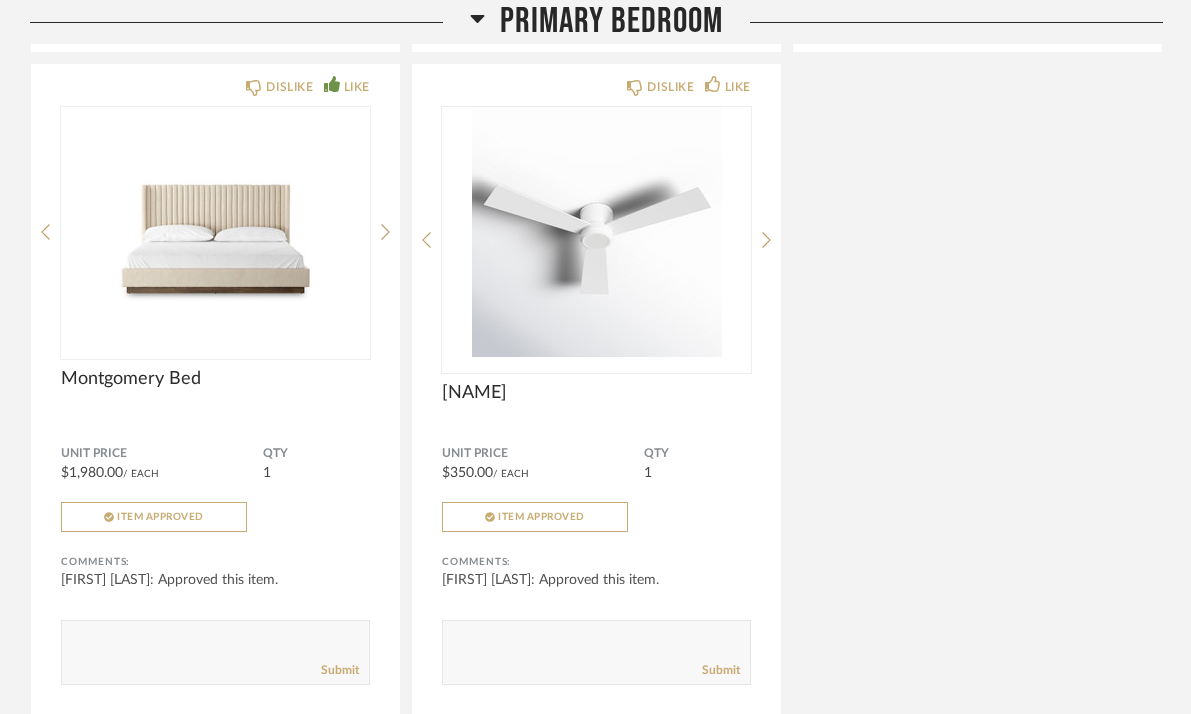 scroll, scrollTop: 16773, scrollLeft: 0, axis: vertical 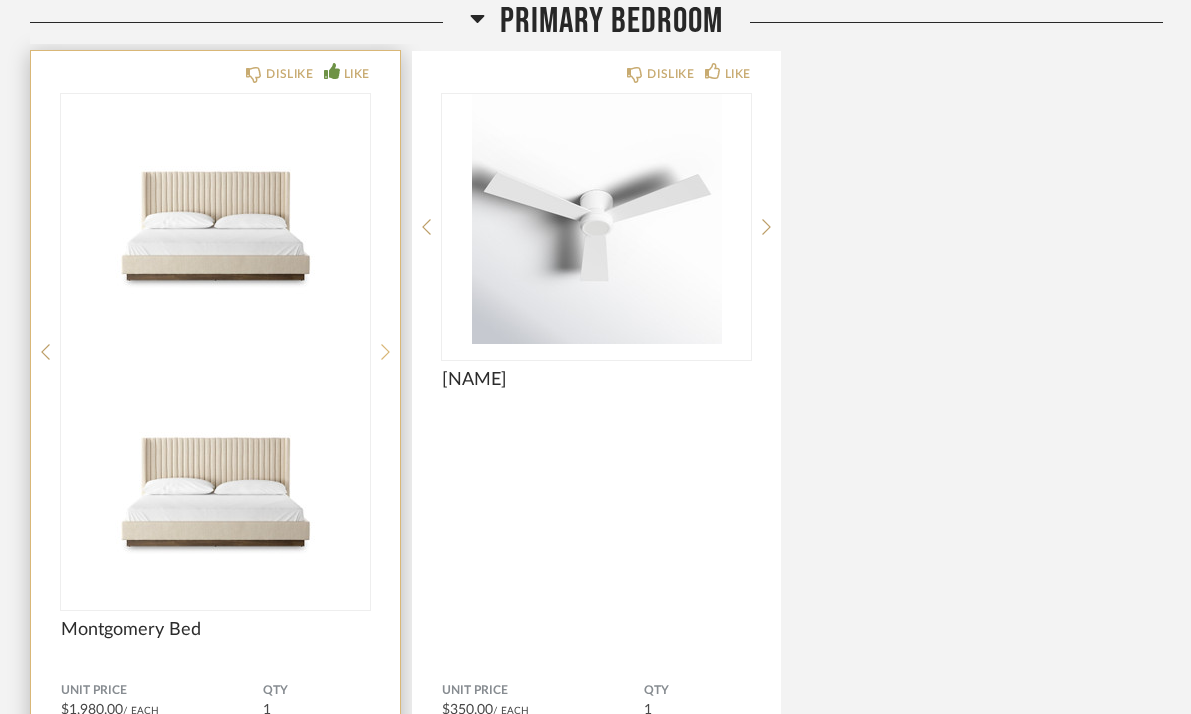 click 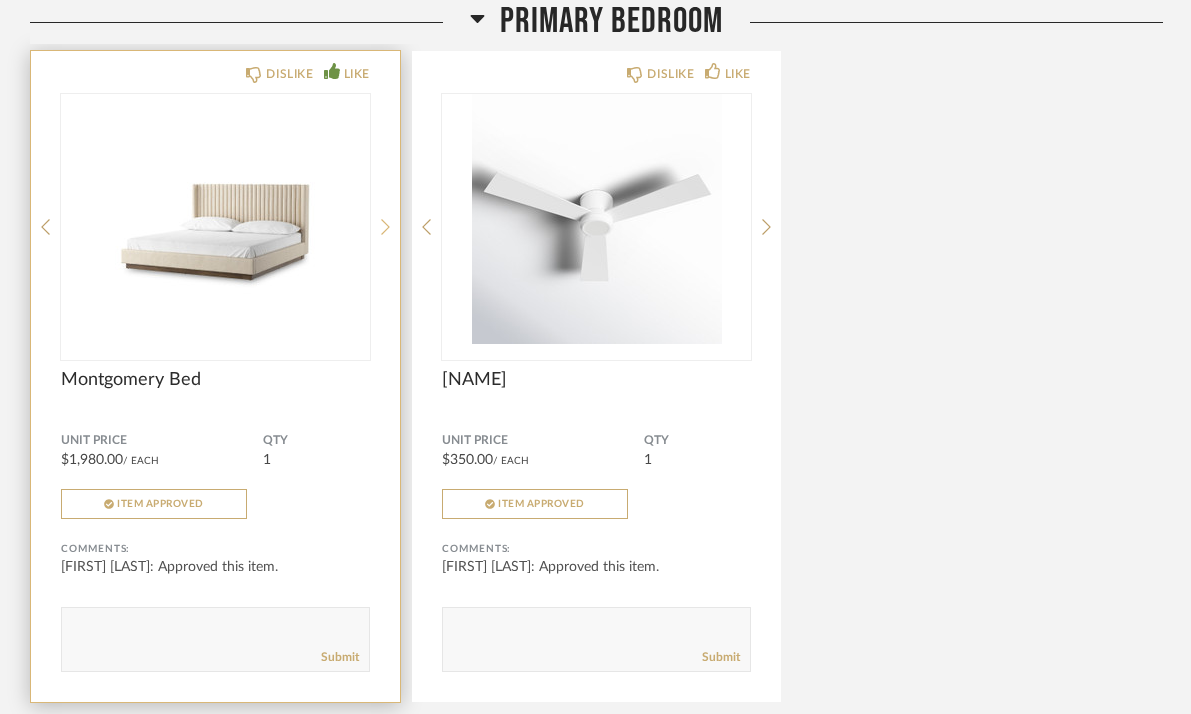 click 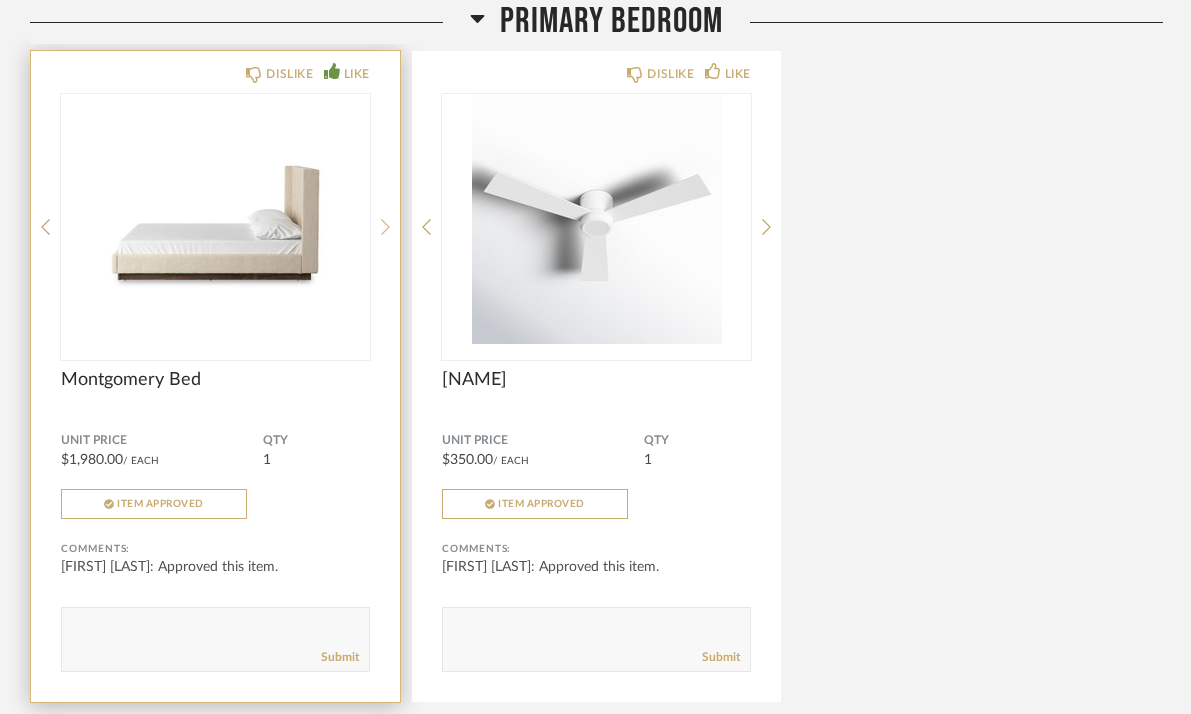 click 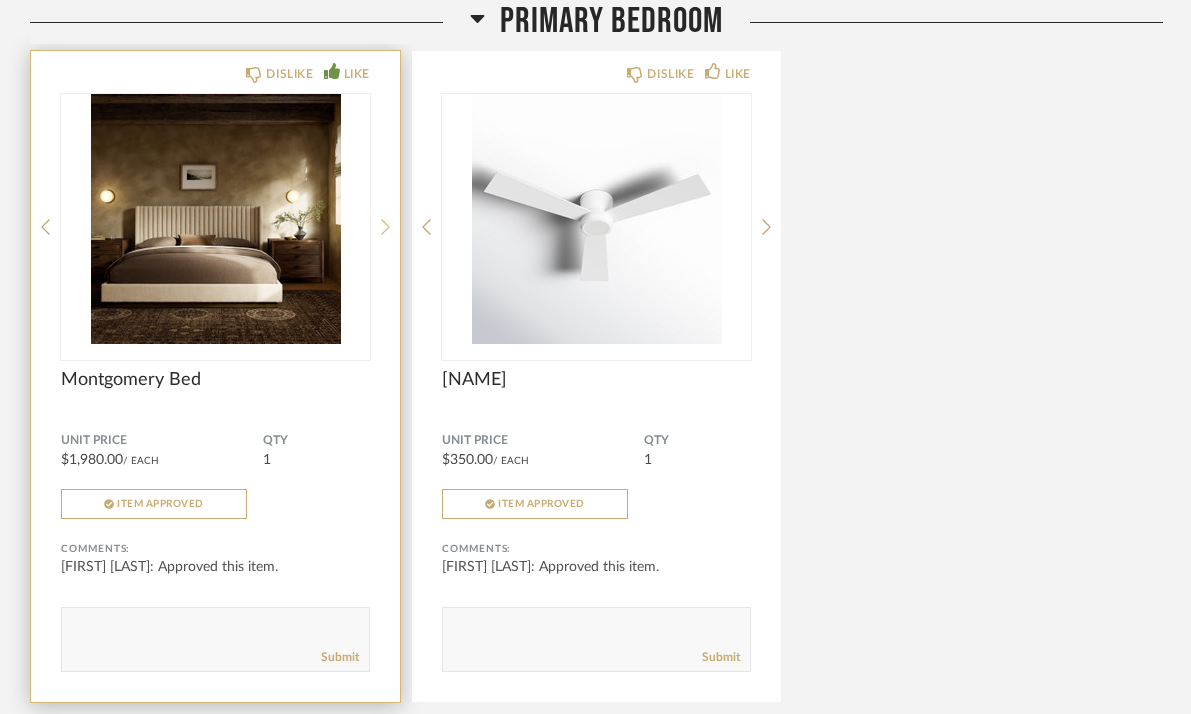 click 